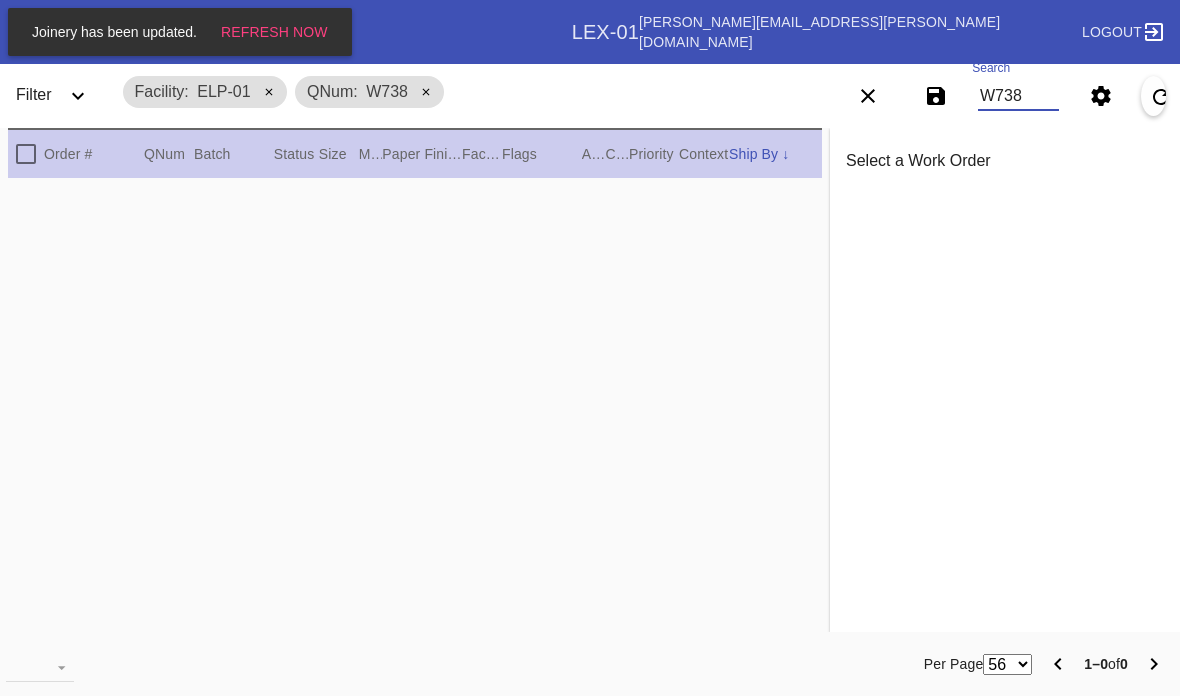 scroll, scrollTop: 0, scrollLeft: 0, axis: both 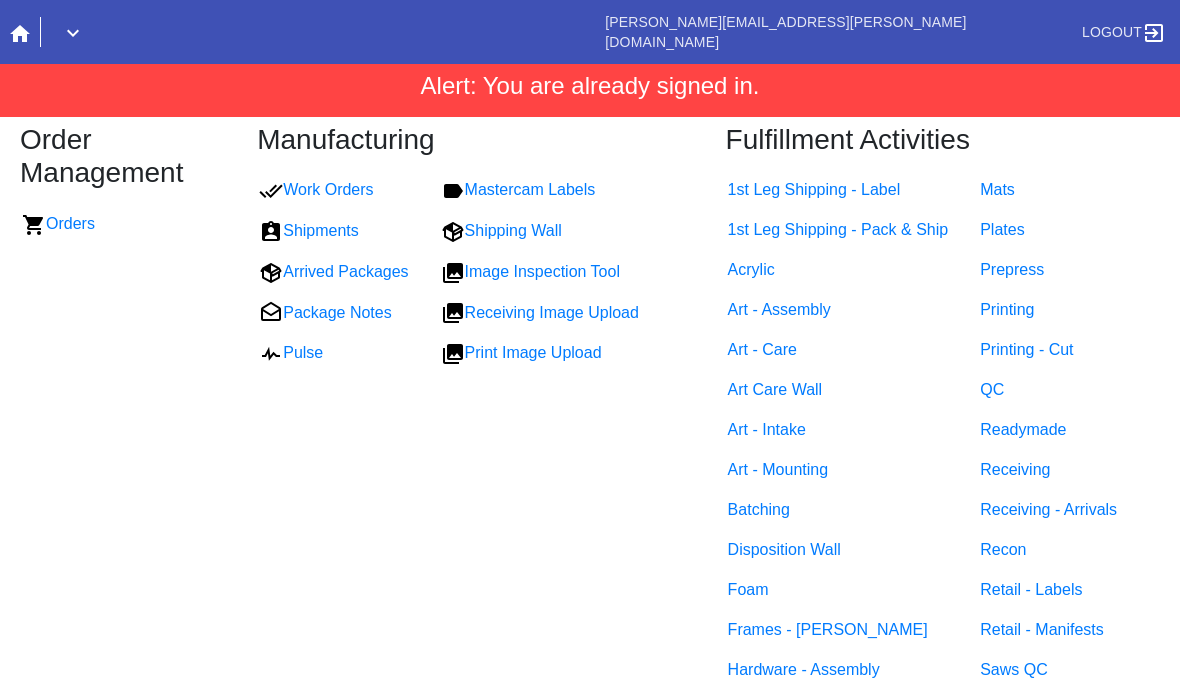 click on "Logout" at bounding box center [1120, 32] 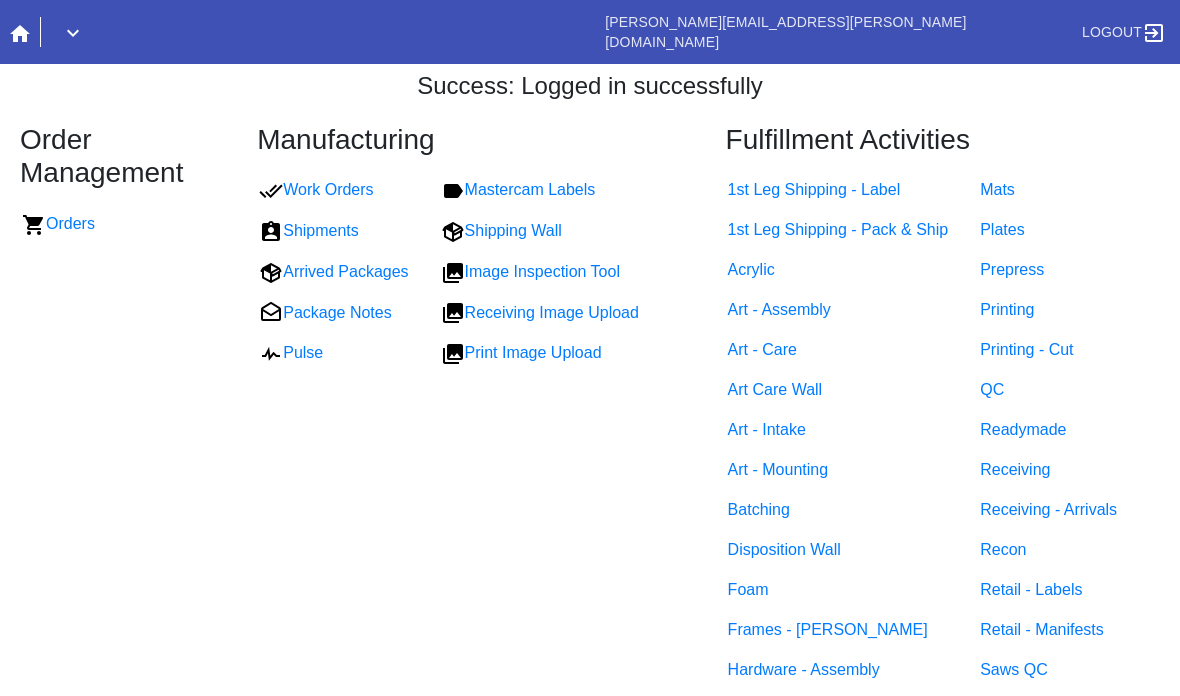 scroll, scrollTop: 0, scrollLeft: 0, axis: both 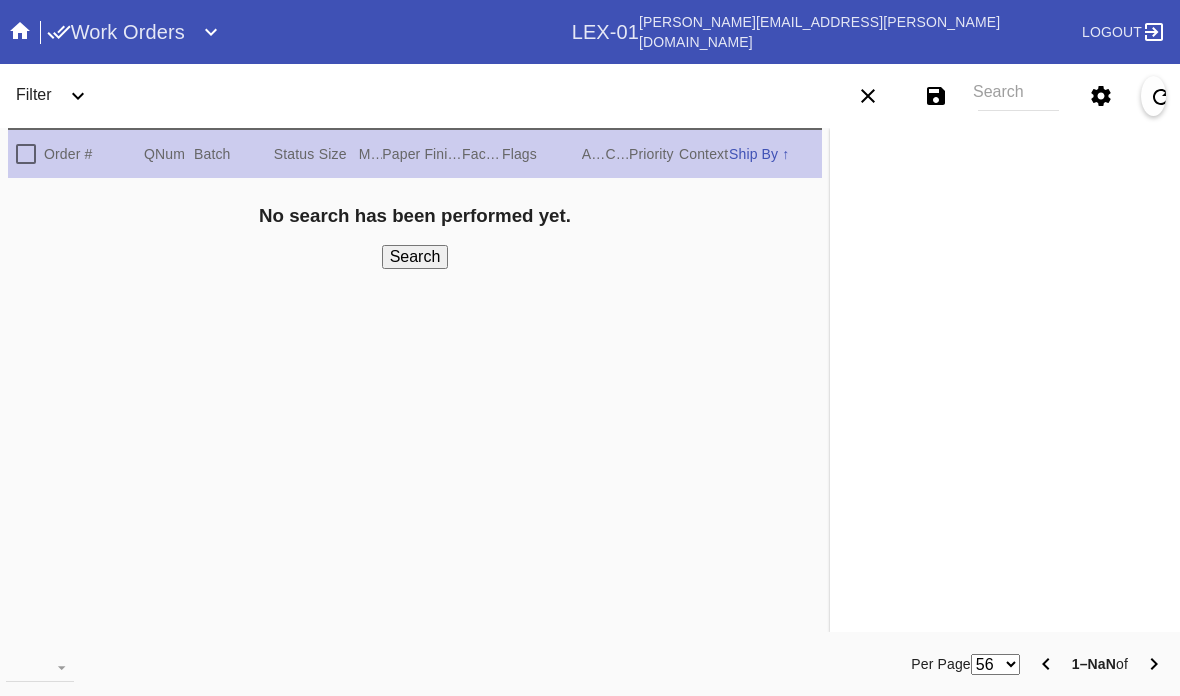 click at bounding box center (456, 96) 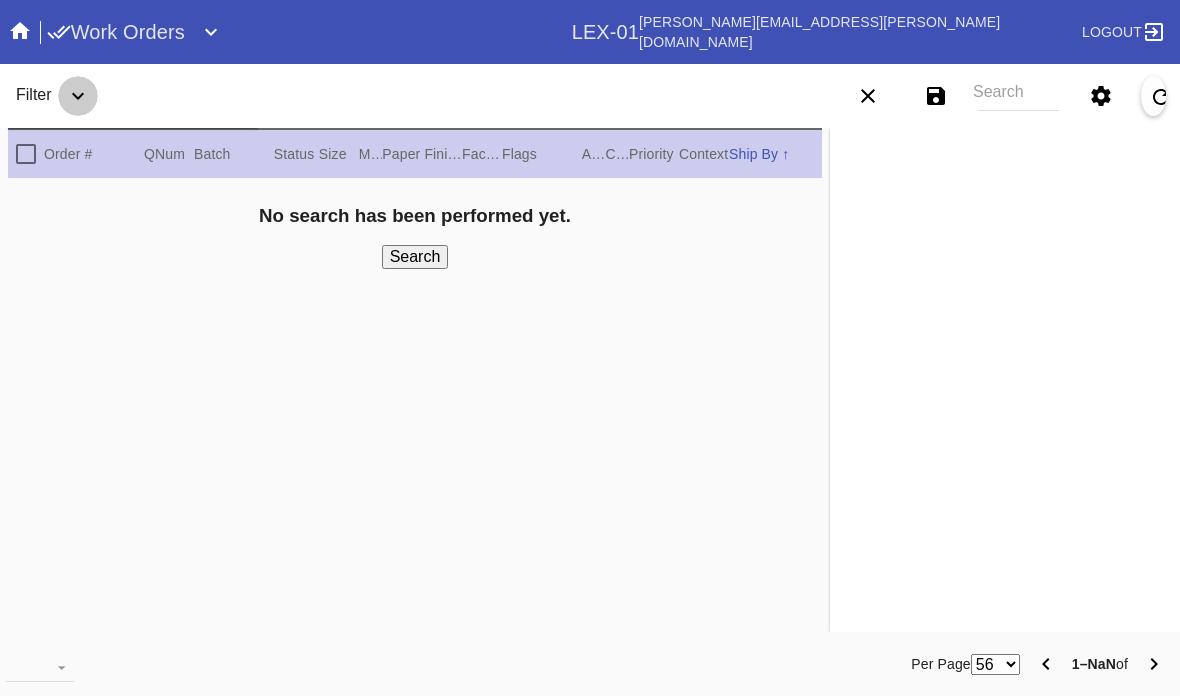 click 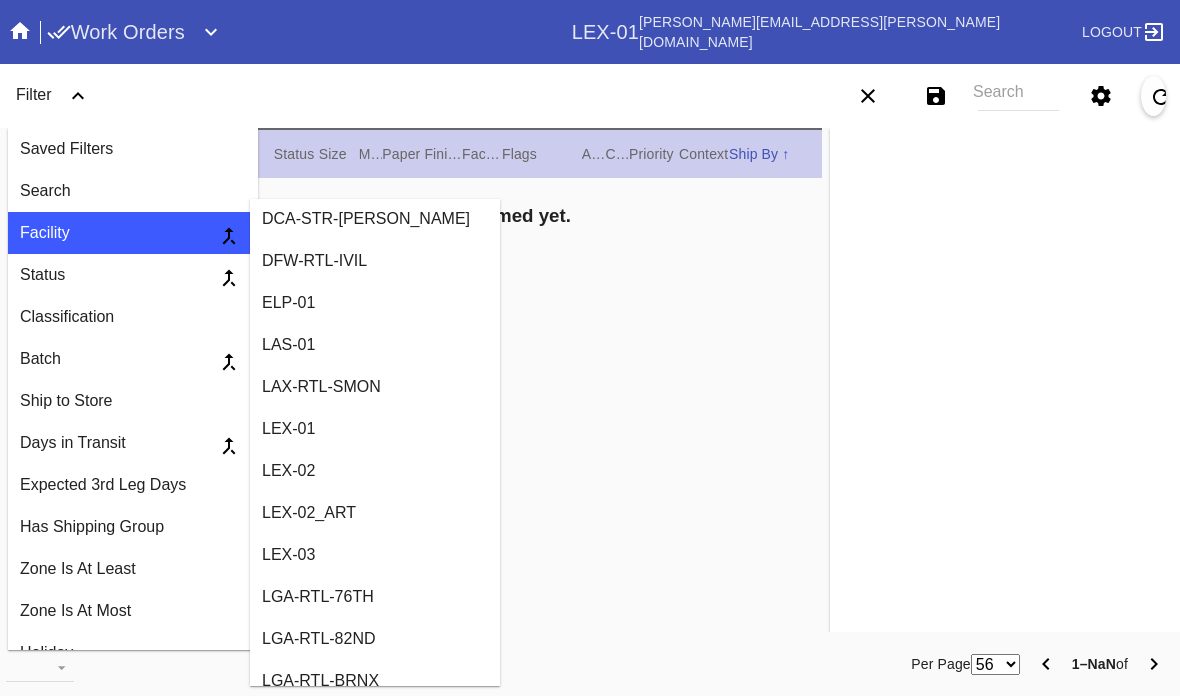 scroll, scrollTop: 1053, scrollLeft: 0, axis: vertical 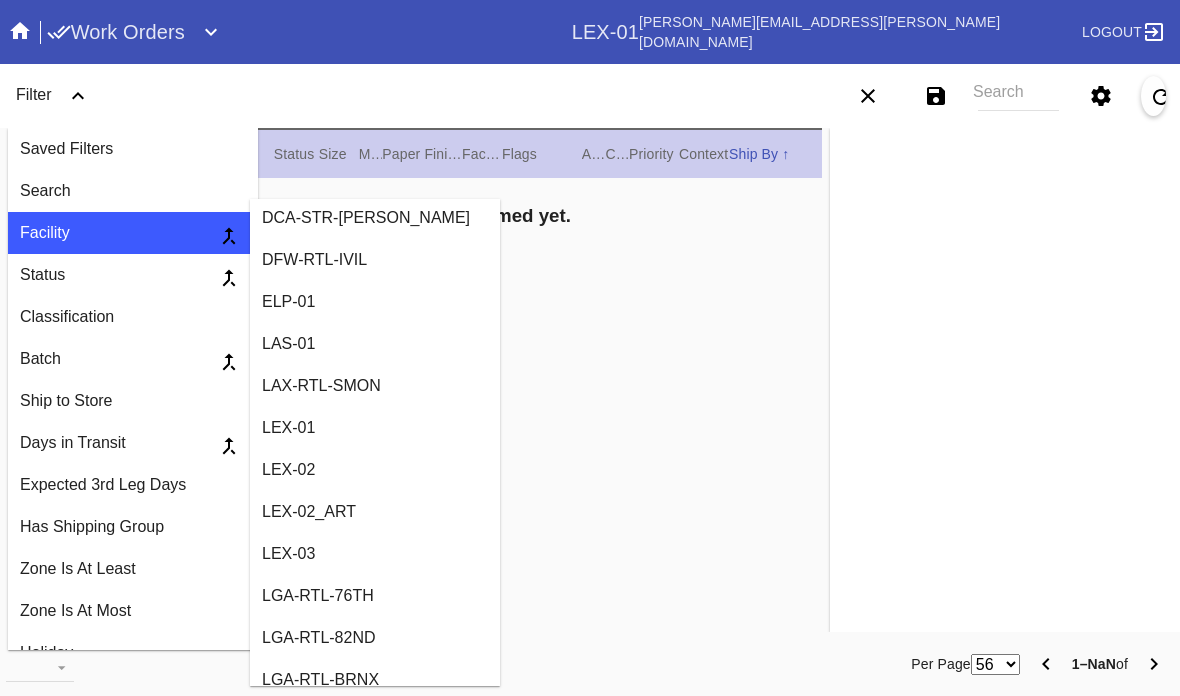 click on "ELP-01" at bounding box center (375, 302) 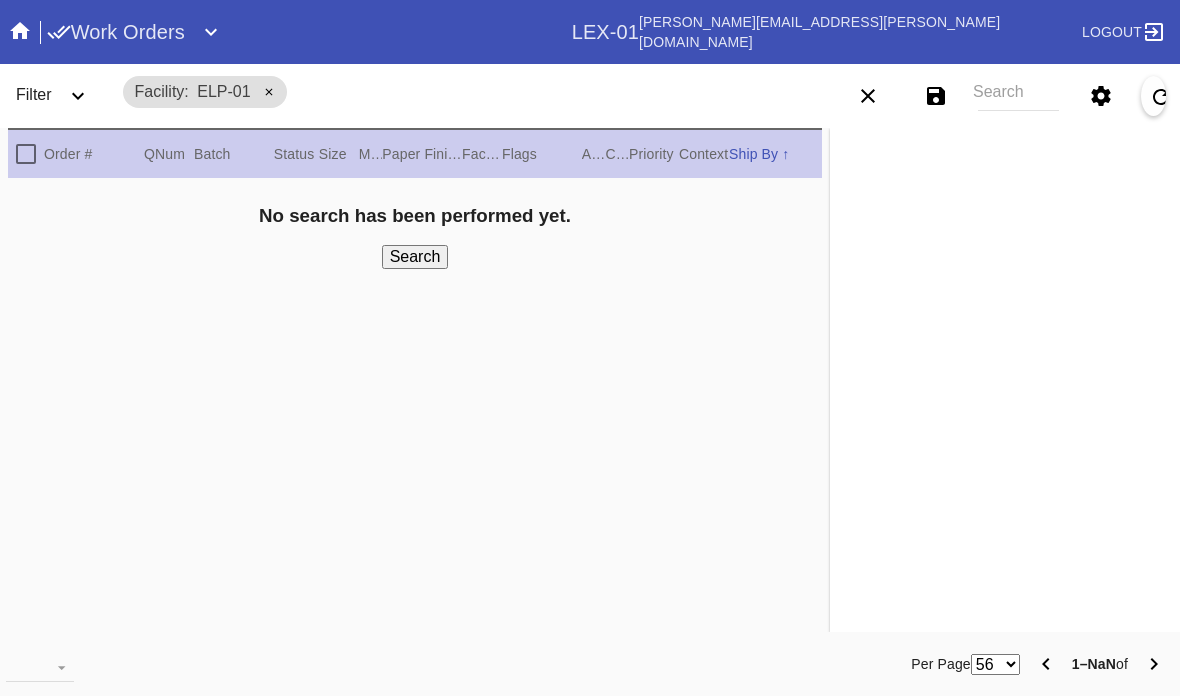 click on "Search" at bounding box center (1018, 96) 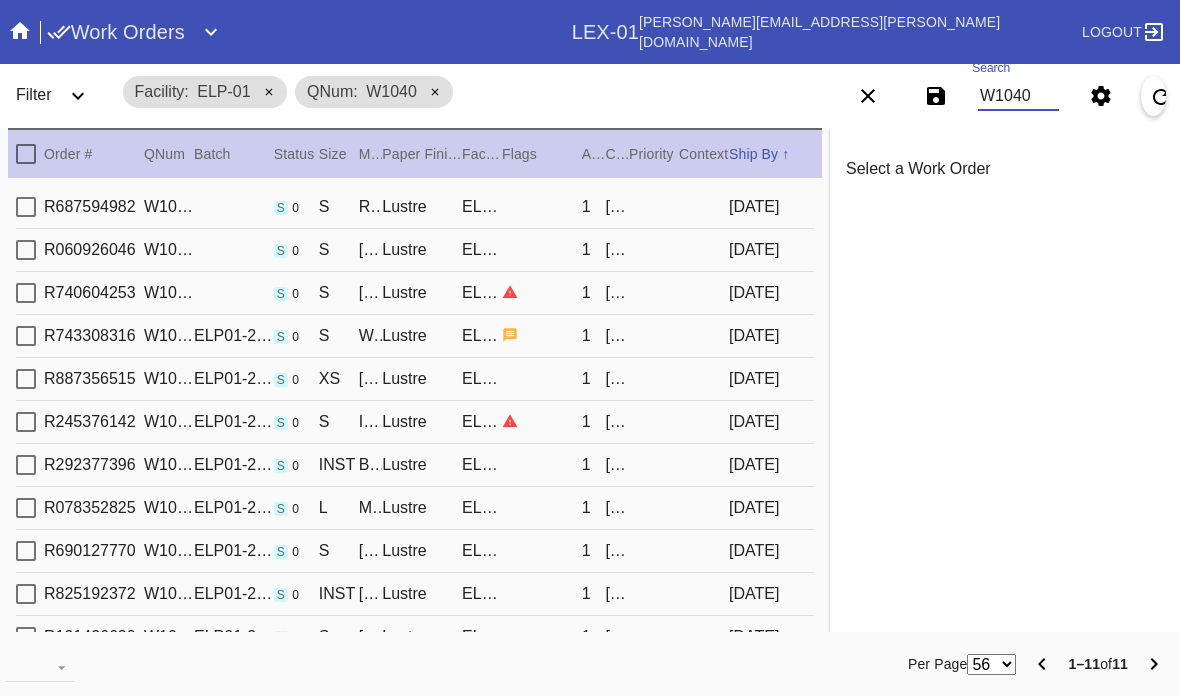 click on "R687594982 W1040 s   0 S Rosemont / Dove White Lustre ELP-01 1 [PERSON_NAME]
[DATE] R060926046 W1040 s   0 S [PERSON_NAME] / [PERSON_NAME] White Lustre ELP-01 1 [PERSON_NAME]
[DATE] R740604253 W1040 s   0 S [PERSON_NAME] Slim / Dove White Lustre ELP-01 1 [PERSON_NAME]
[DATE] R743308316 W1040 ELP01-250409-016 s   0 S Walnut (Gallery) / Dove White Lustre ELP-01 1 [PERSON_NAME]
[DATE] R887356515 W1040 ELP01-250416-016 s   0 XS [PERSON_NAME] Slim / Dove White Lustre ELP-01 1 [PERSON_NAME]
[DATE] R245376142 W1040 ELP01-250507-015 s   0 S Irvine / Fabric White Lustre ELP-01 1 [PERSON_NAME]
[DATE] R292377396 W1040 ELP01-250521-001 s   0 INST Bowery / No Mat Lustre ELP-01 1 [PERSON_NAME]
[DATE] R078352825 W1040 ELP01-250606-006 s   0 L Marin / Sky Blue Lustre ELP-01 1 [PERSON_NAME] [PERSON_NAME]
[DATE] R690127770 W1040 ELP01-250625-016 s   0 S [PERSON_NAME] Slim / Dove White Lustre ELP-01 1 [PERSON_NAME]
[DATE] R825192372 W1040 ELP01-250702-025 s   0 INST 1" at bounding box center [415, 413] 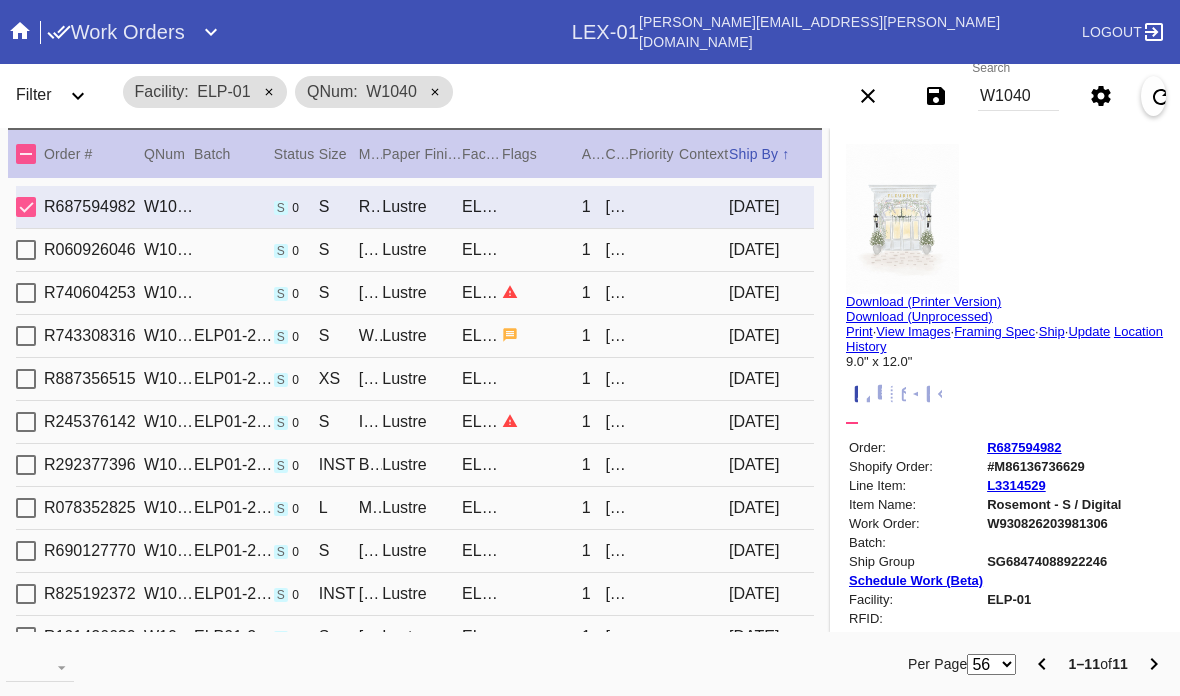 type on "2.5" 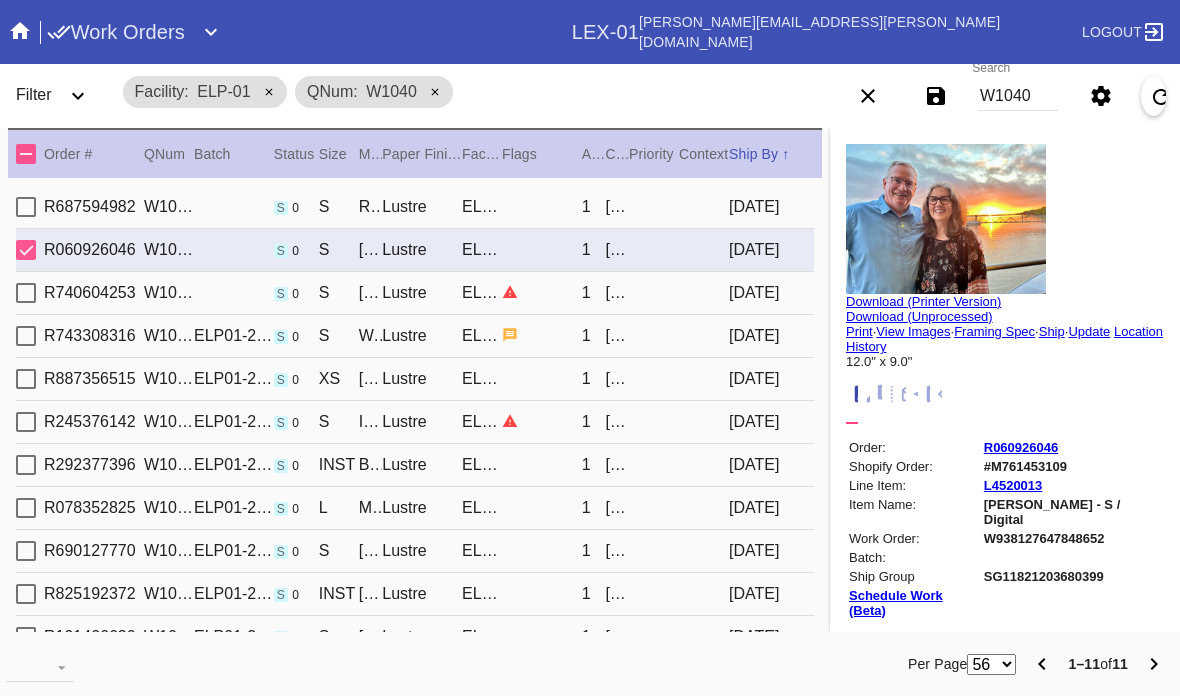click on "↑" at bounding box center (785, 154) 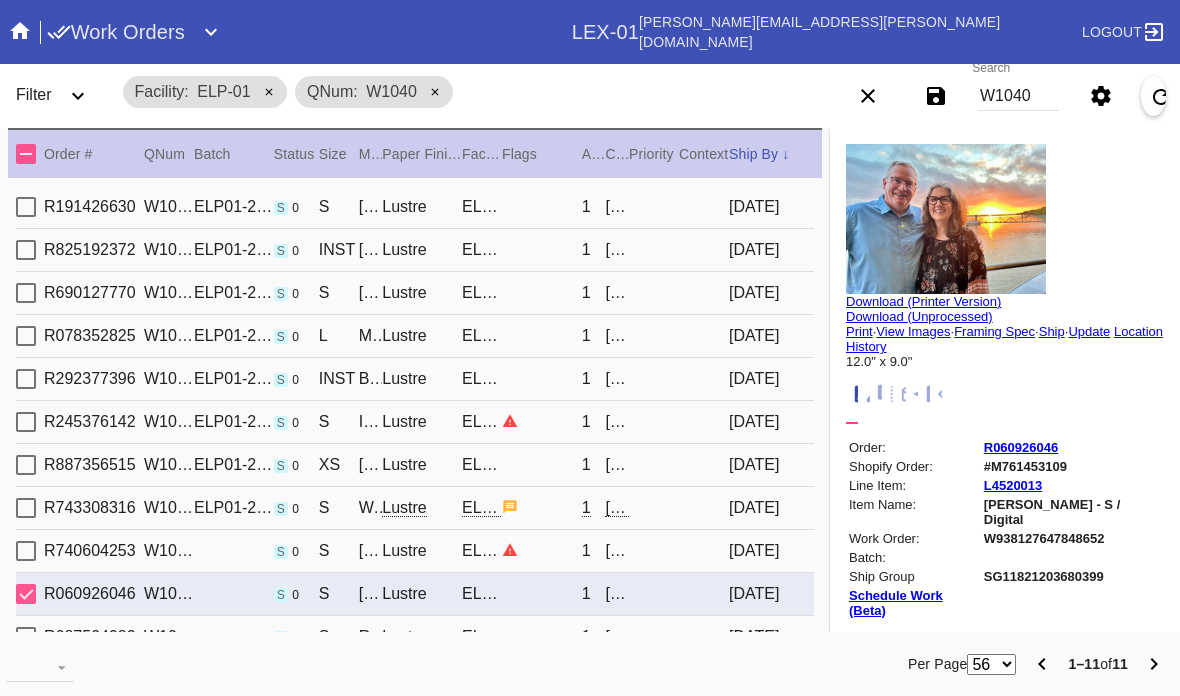 type on "9.75" 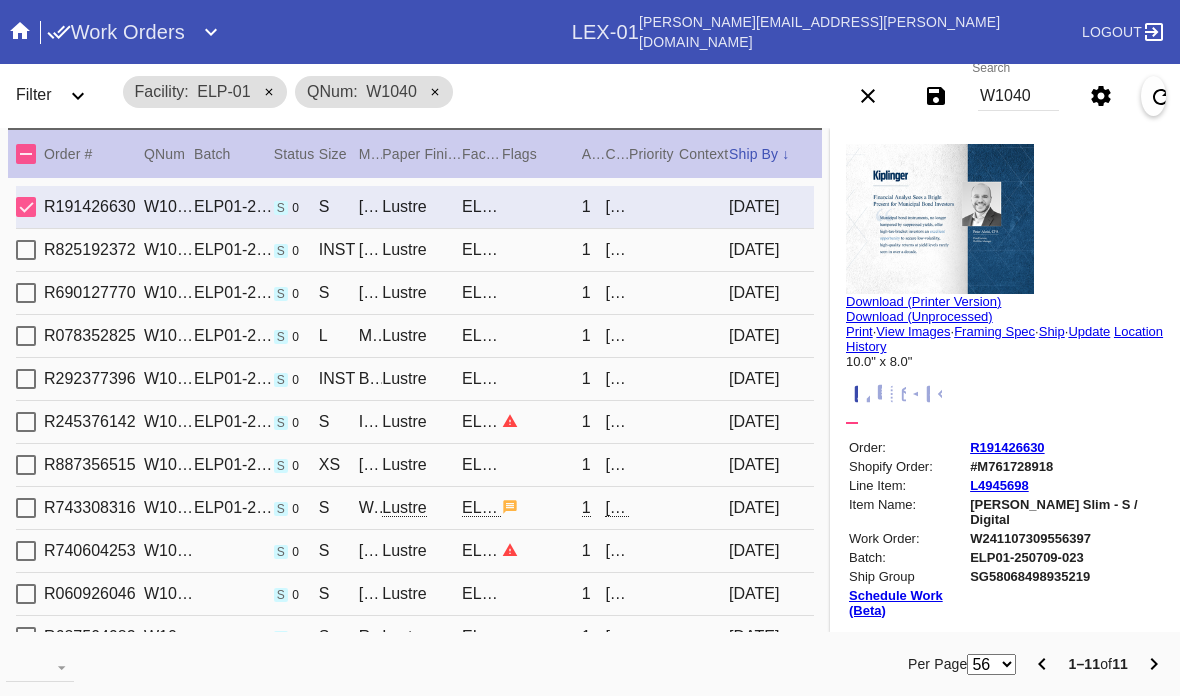 click on "W1040" at bounding box center [1018, 96] 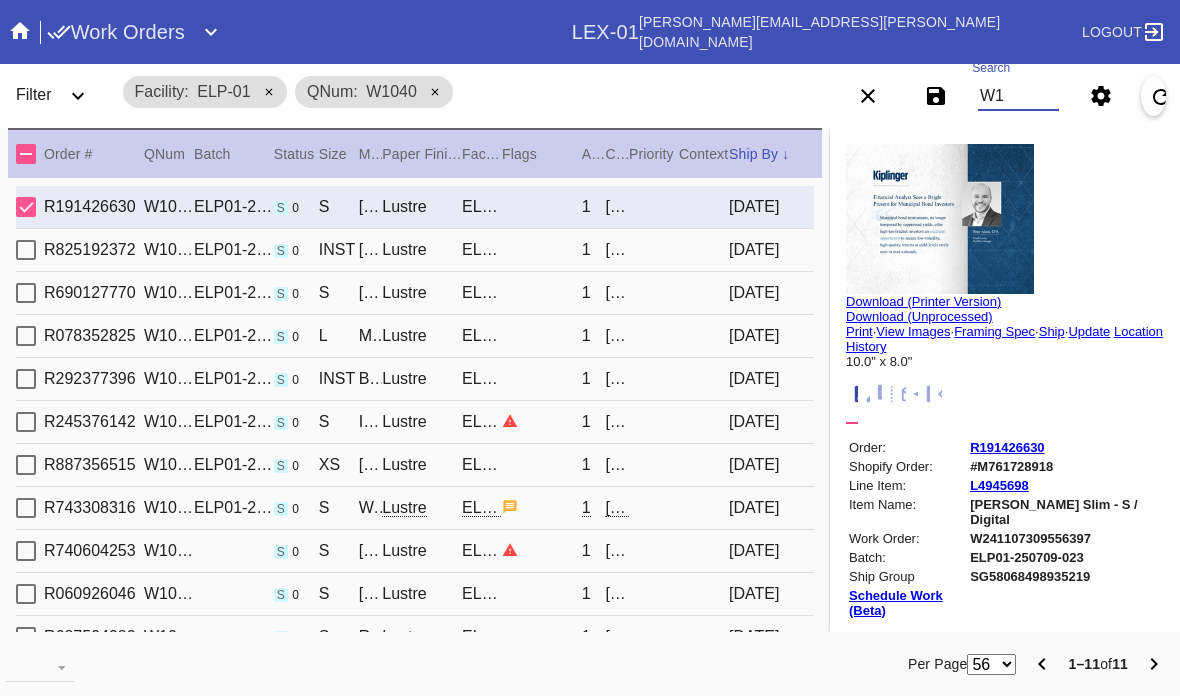 type on "W" 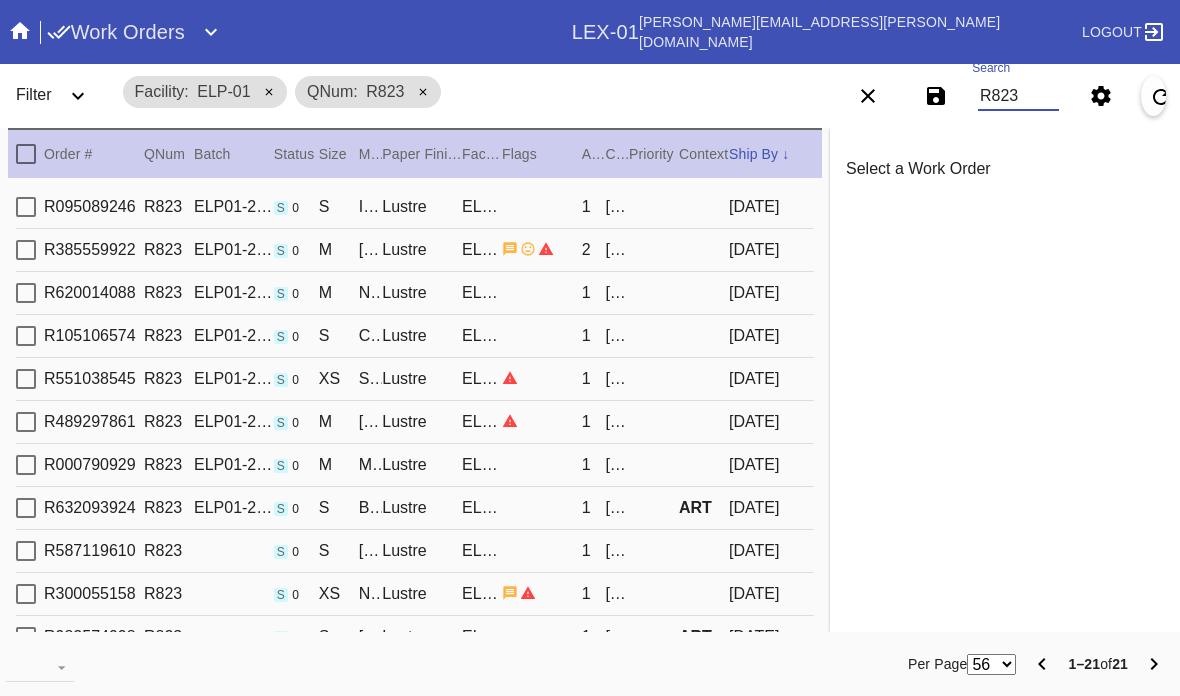type on "R823" 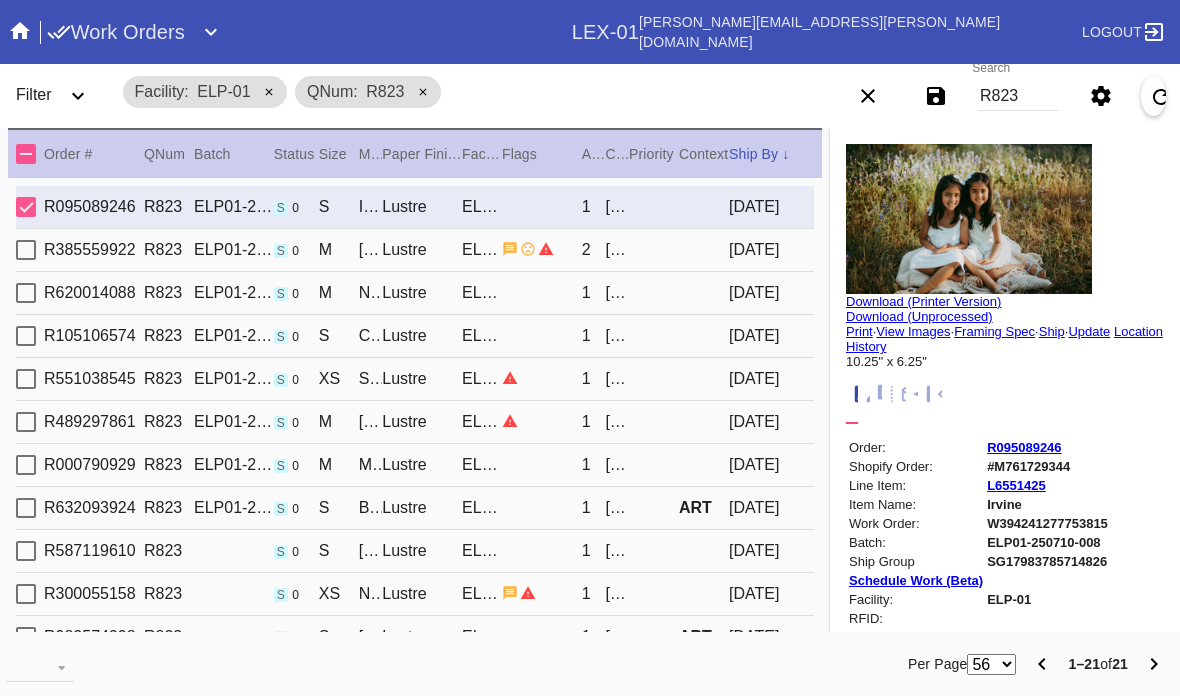 click on "R823" at bounding box center (1018, 96) 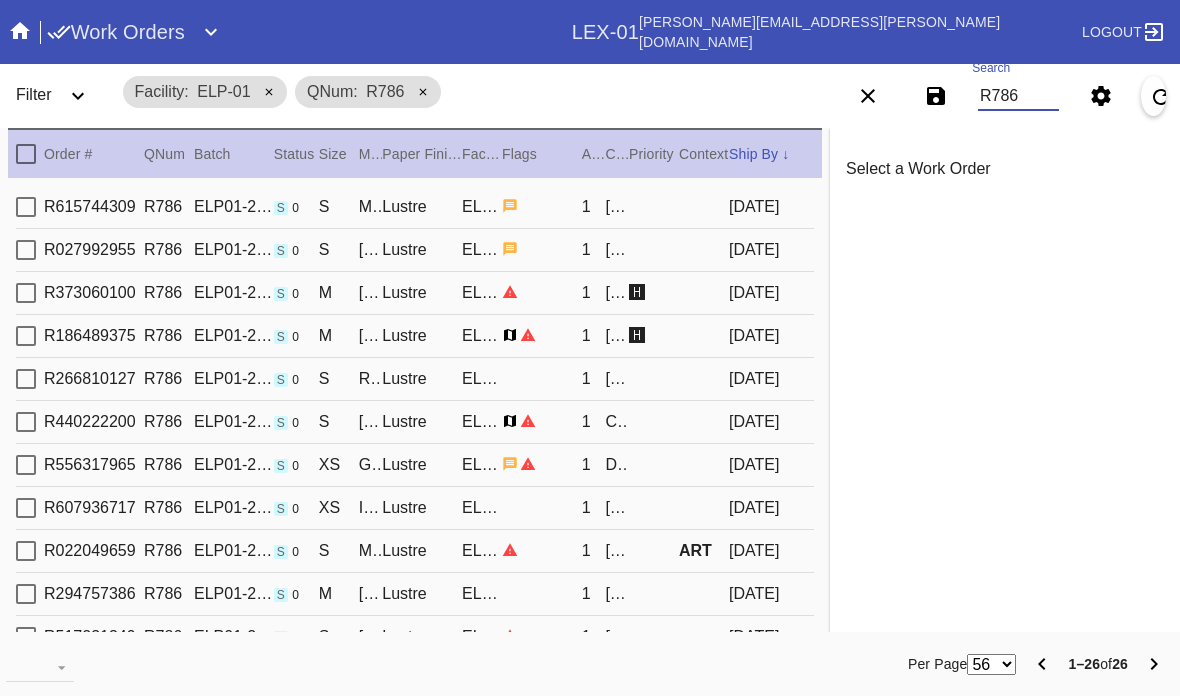 type on "R786" 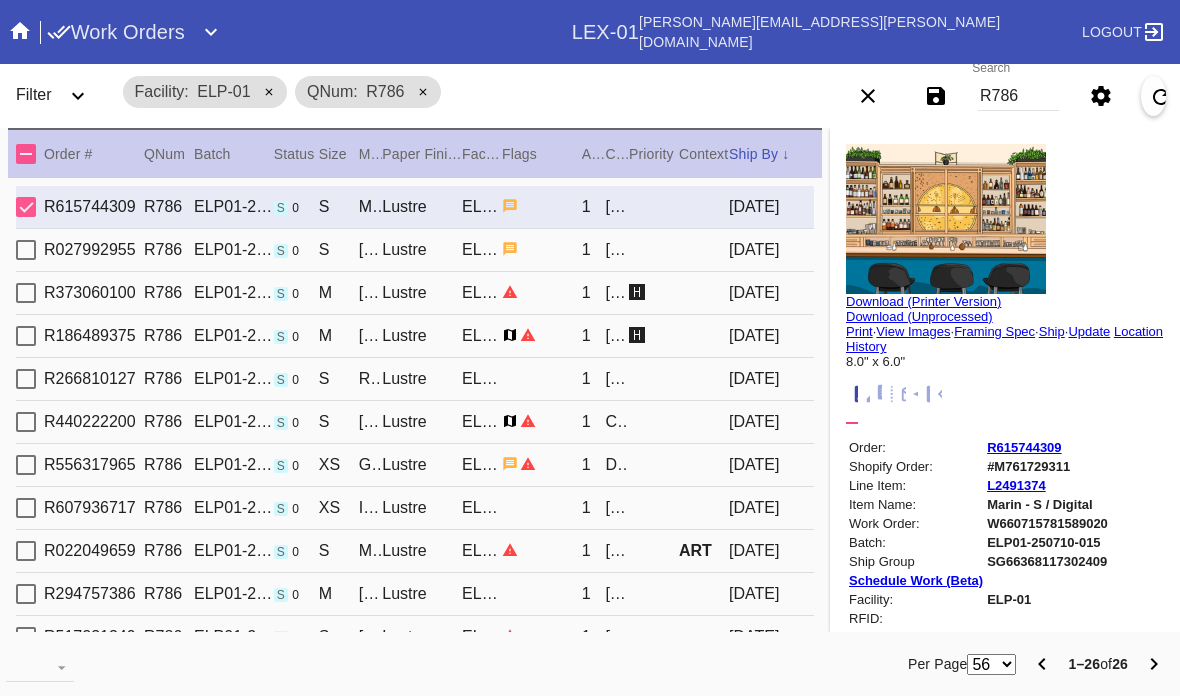 click on "Order: R615744309 Shopify Order: #M761729311 Line Item: L2491374 Item Name: [PERSON_NAME] - S / Digital Work Order: W660715781589020 Batch: ELP01-250710-015 Ship Group SG66368117302409 Schedule Work (Beta) Facility: ELP-01 RFID:
Assign RFID" at bounding box center [978, 559] 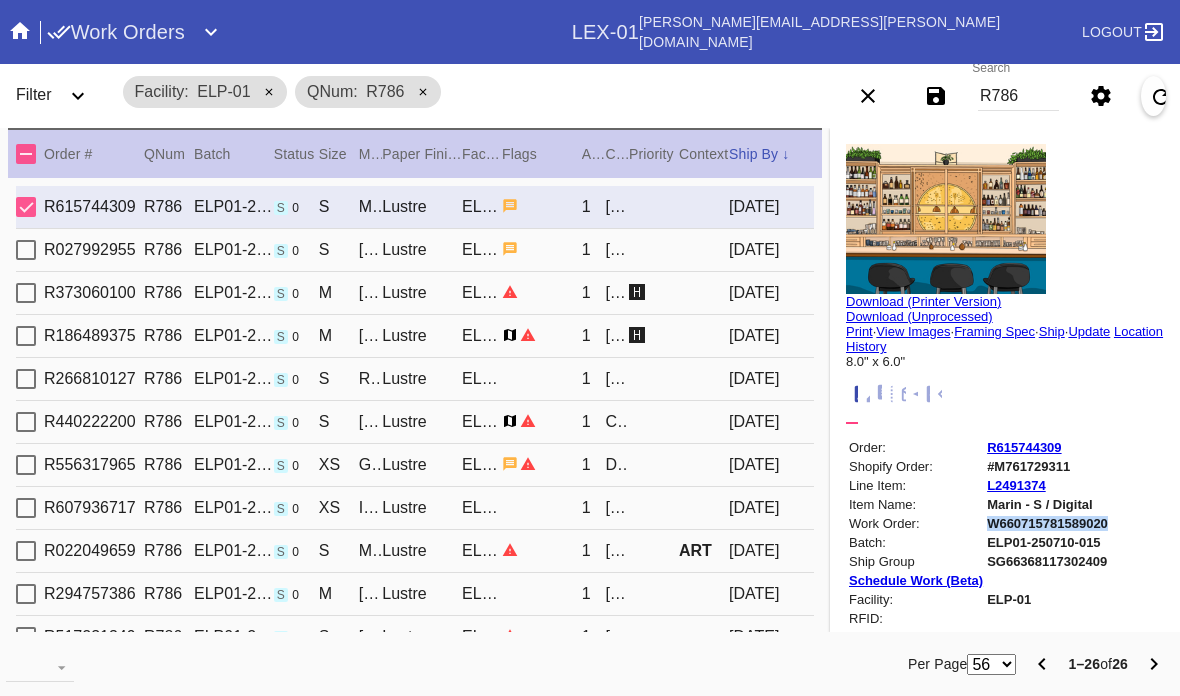 click on "R786" at bounding box center (1018, 96) 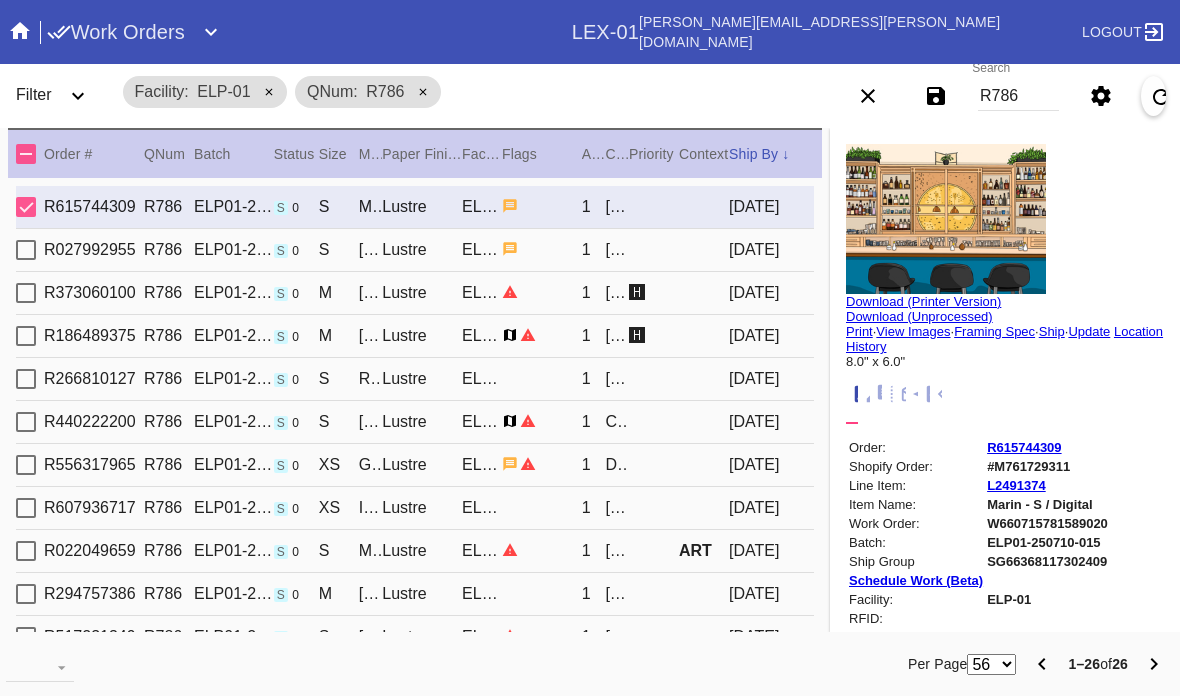 click on "R786" at bounding box center [1018, 96] 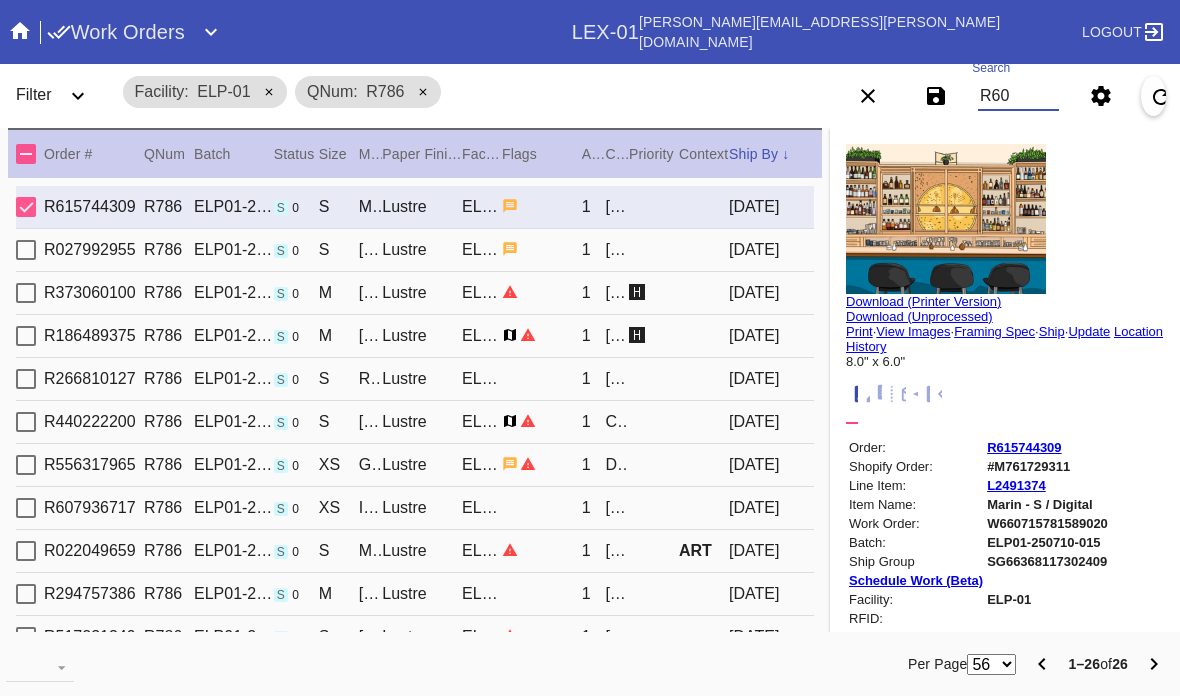 type on "R603" 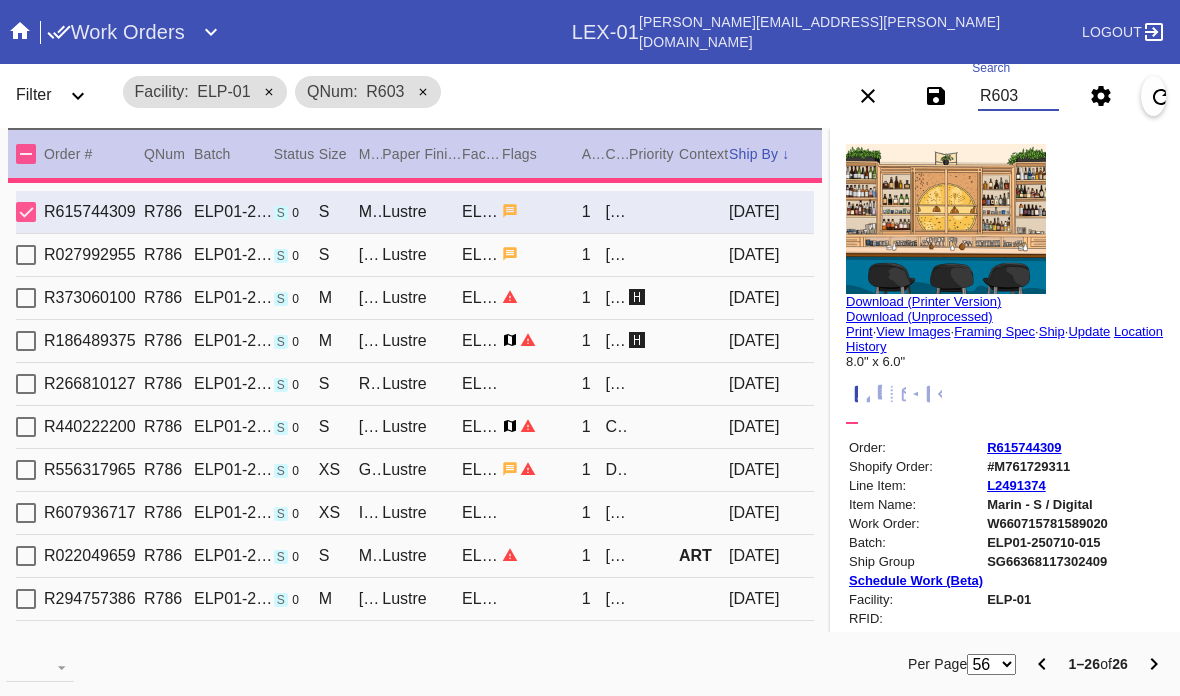 type 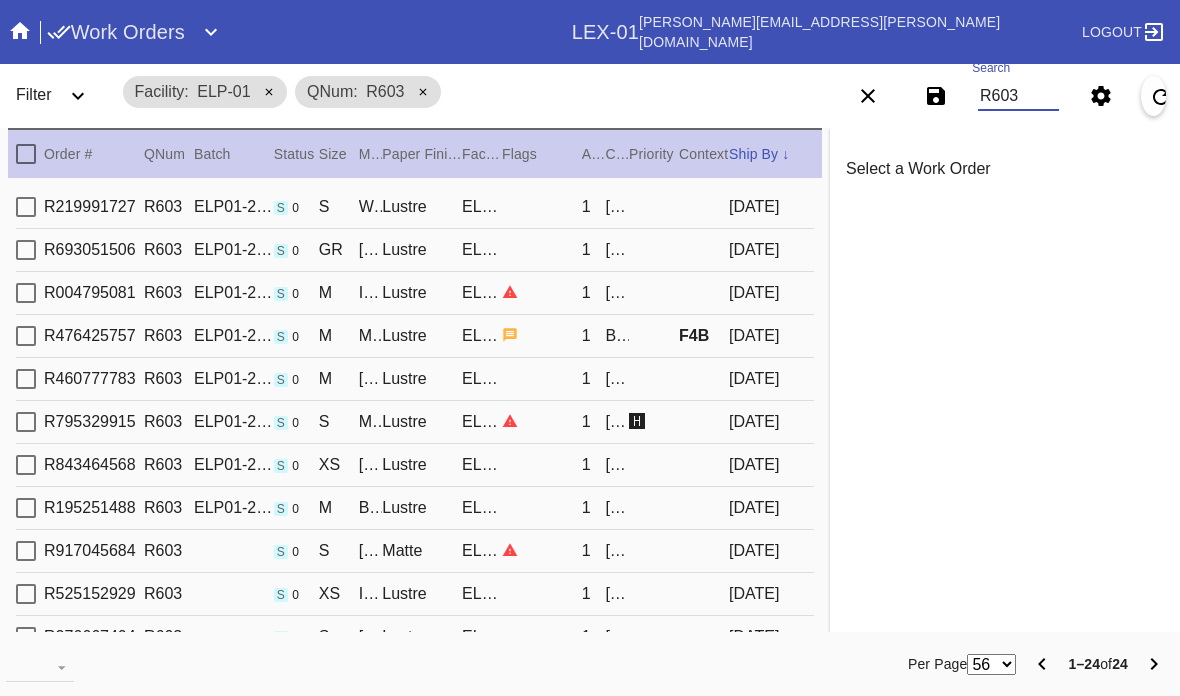 type on "2.5" 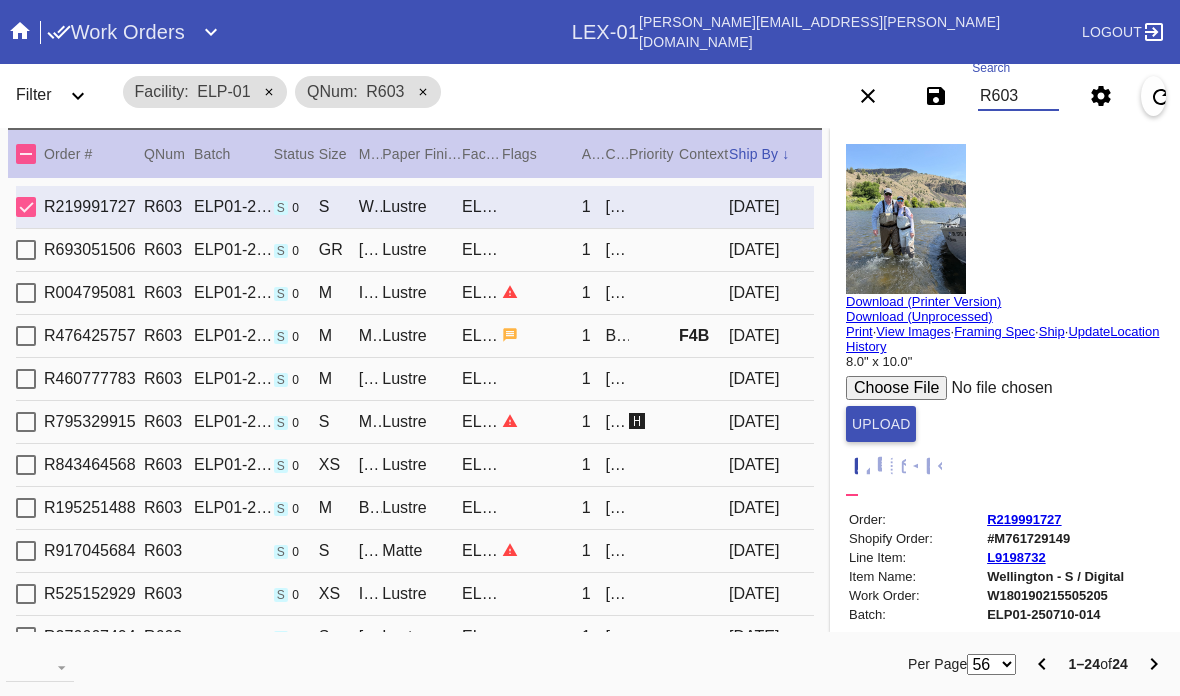 click on "R603" at bounding box center (1018, 96) 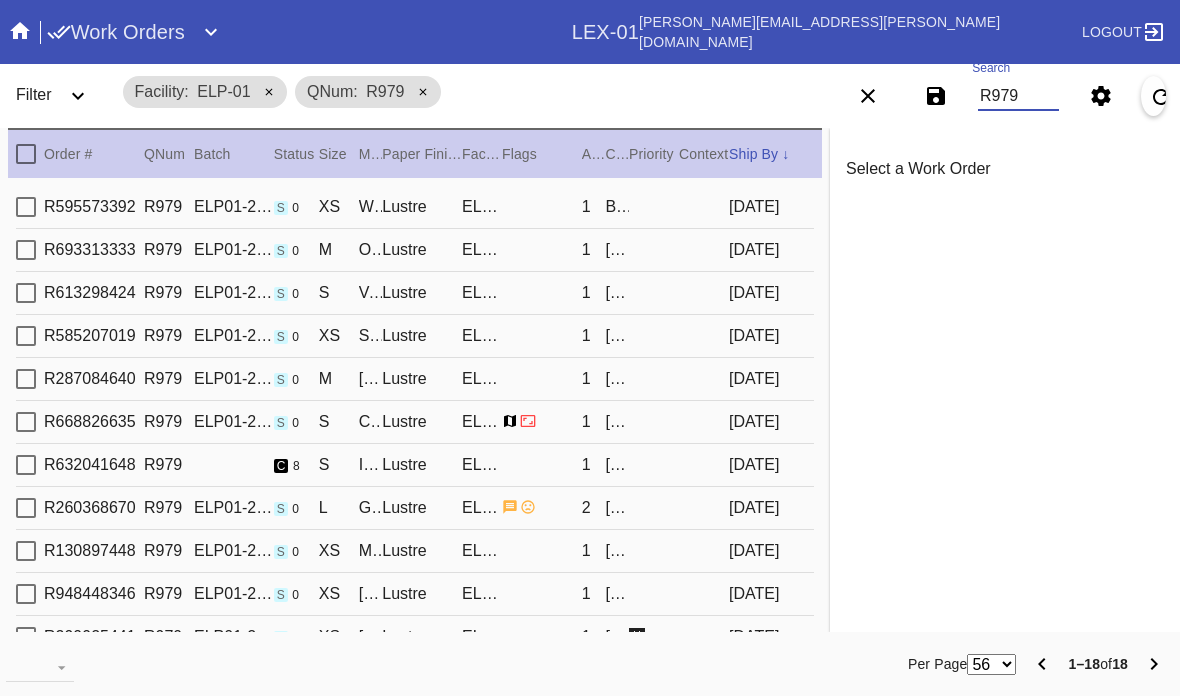 type on "R979" 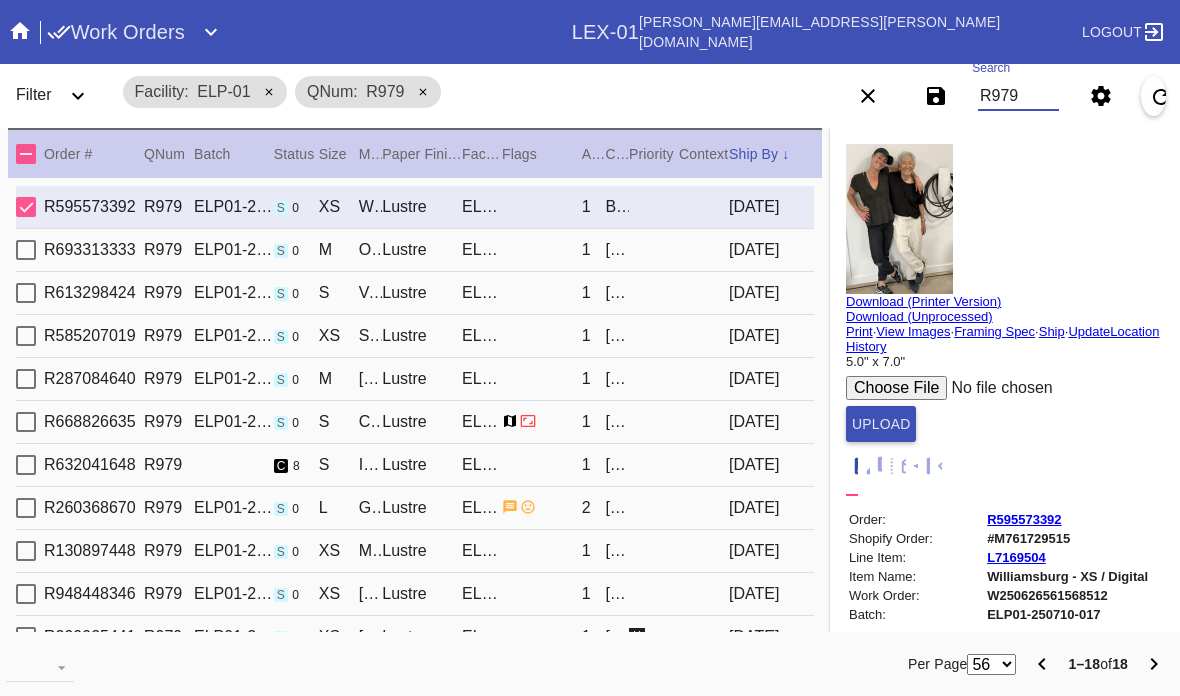 click on "R979" at bounding box center (1018, 96) 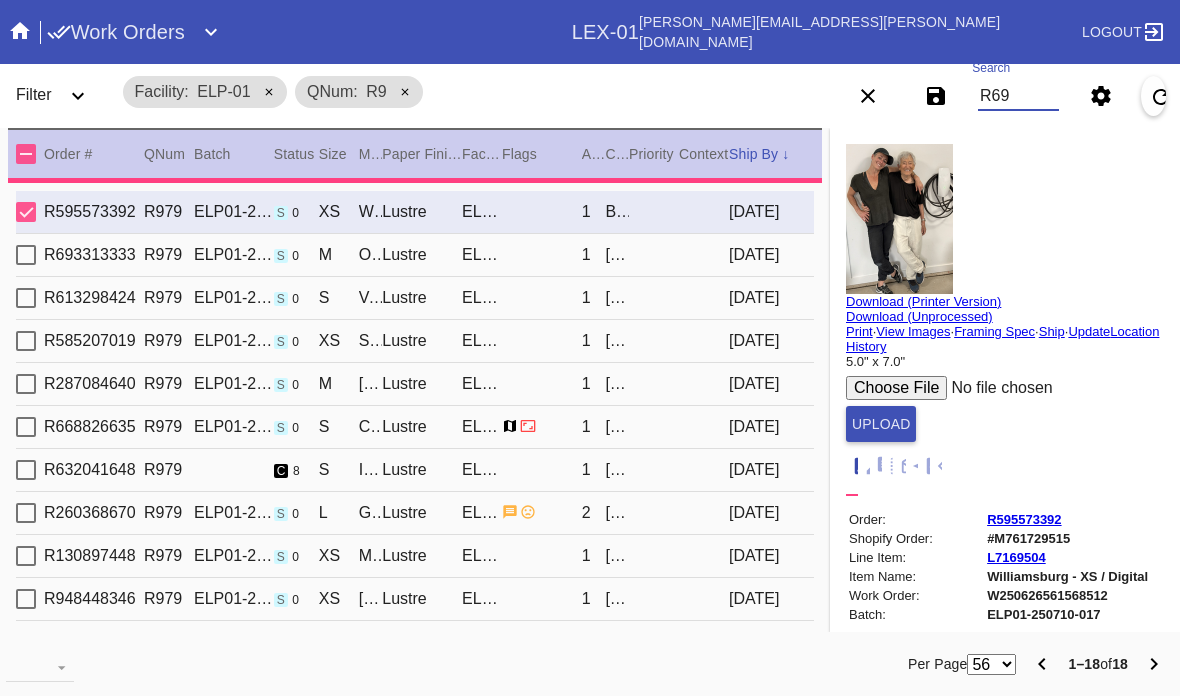 type on "R692" 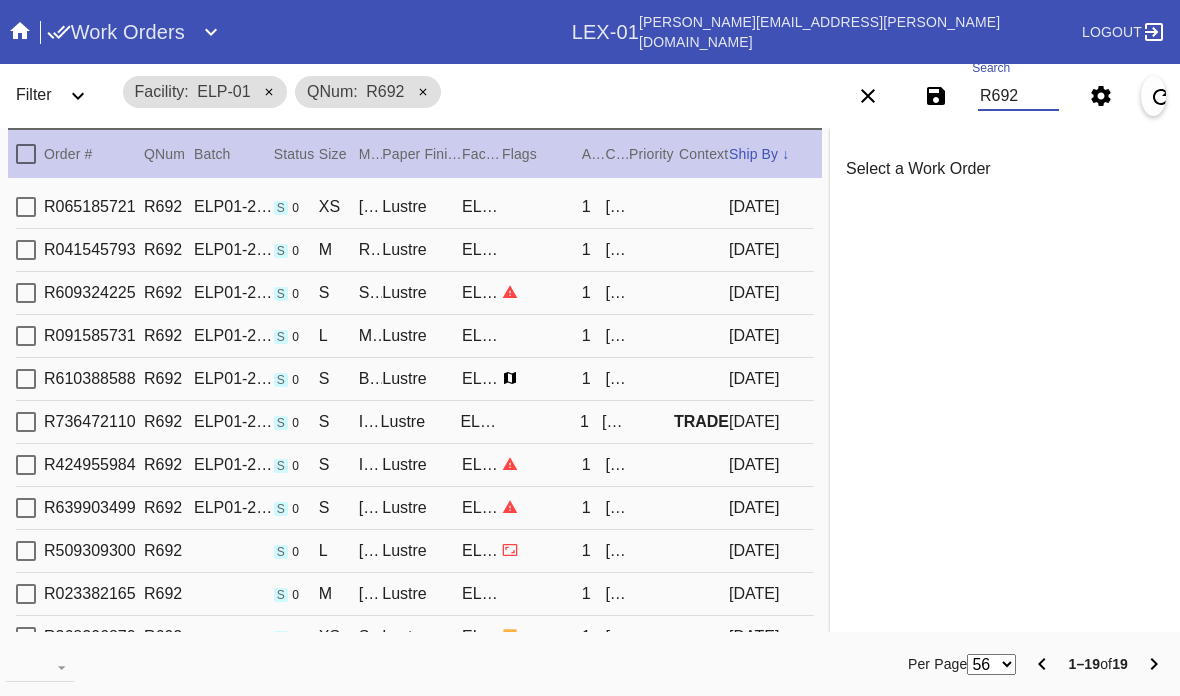 type on "2.5" 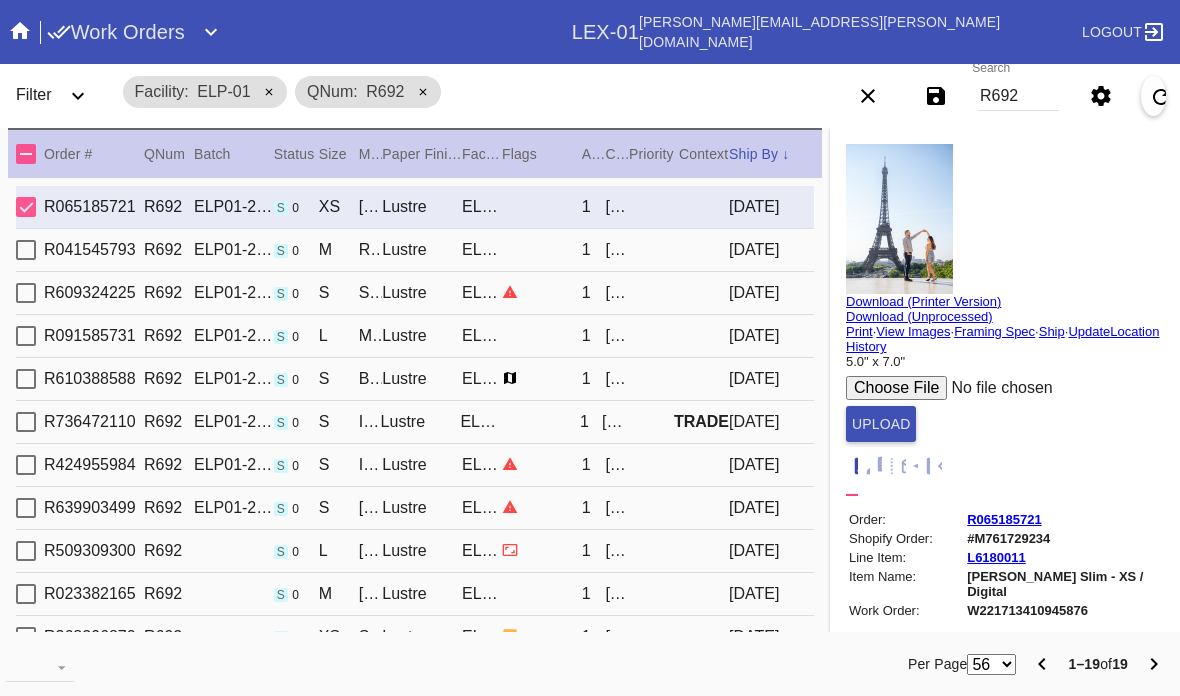 click on "View Images" at bounding box center (913, 331) 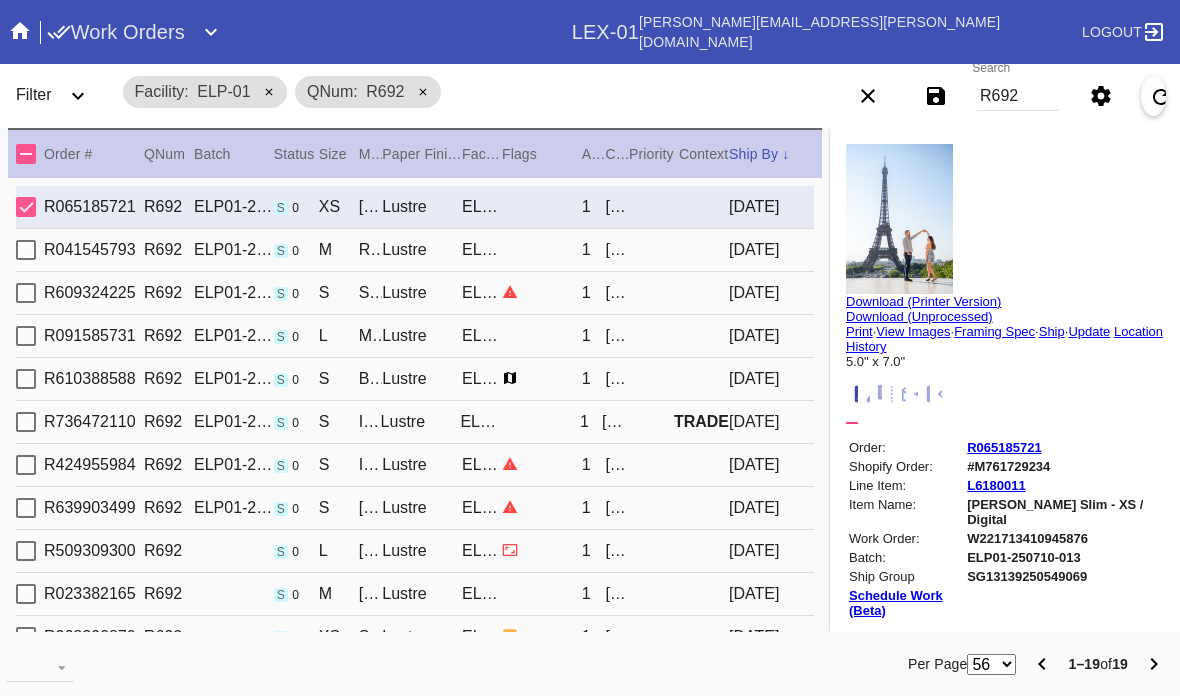 click on "Update" at bounding box center (1089, 331) 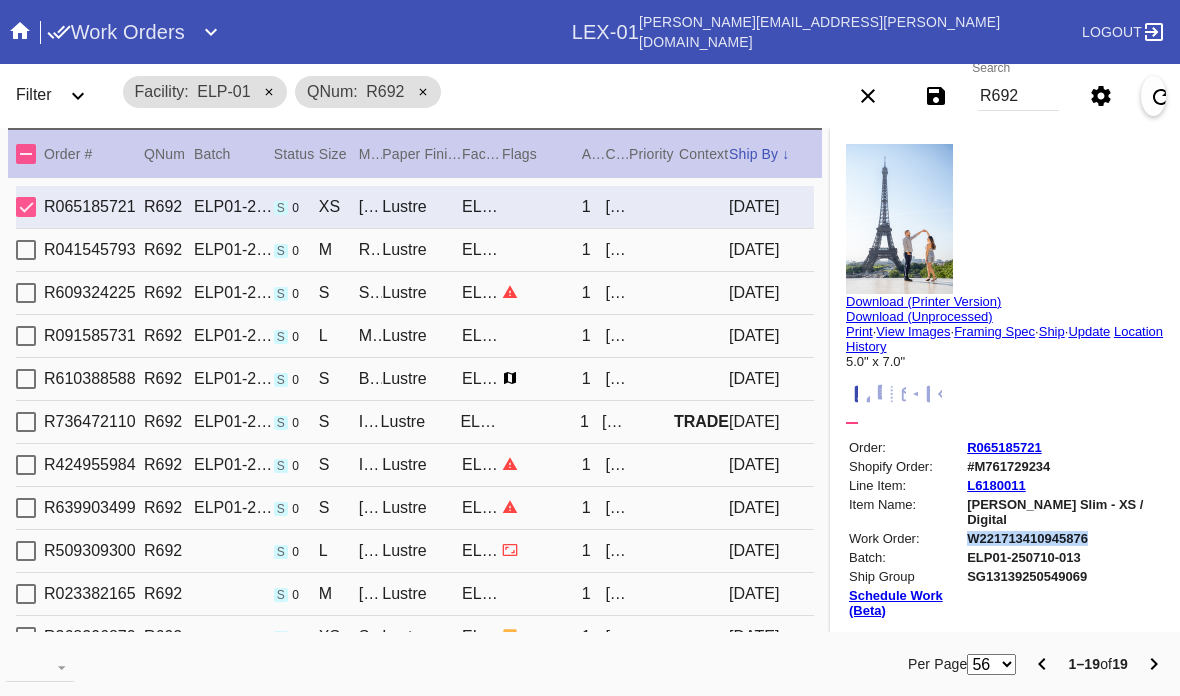 click on "R692" at bounding box center [1018, 96] 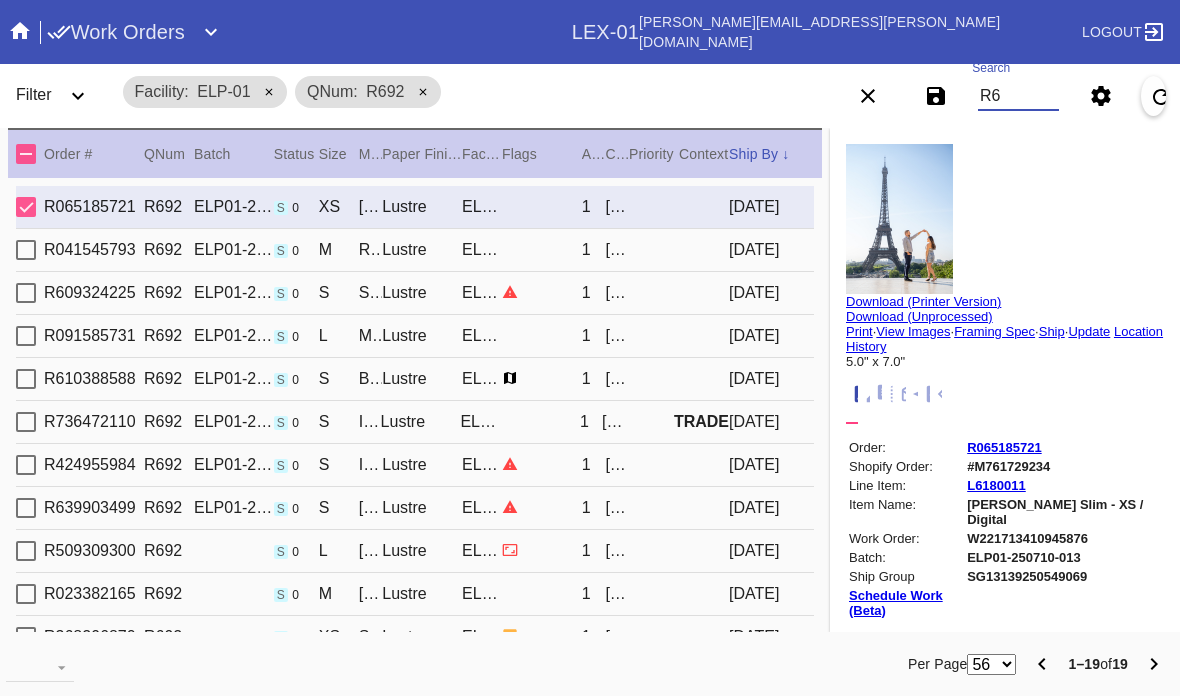 type on "R" 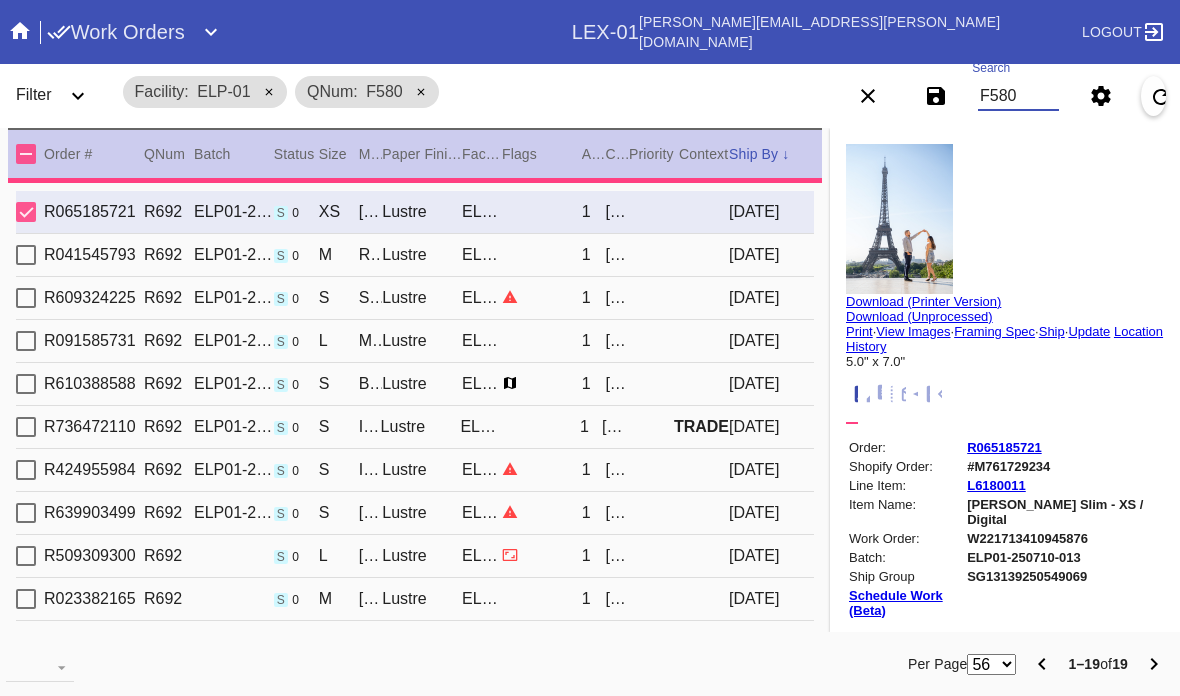 type on "F580" 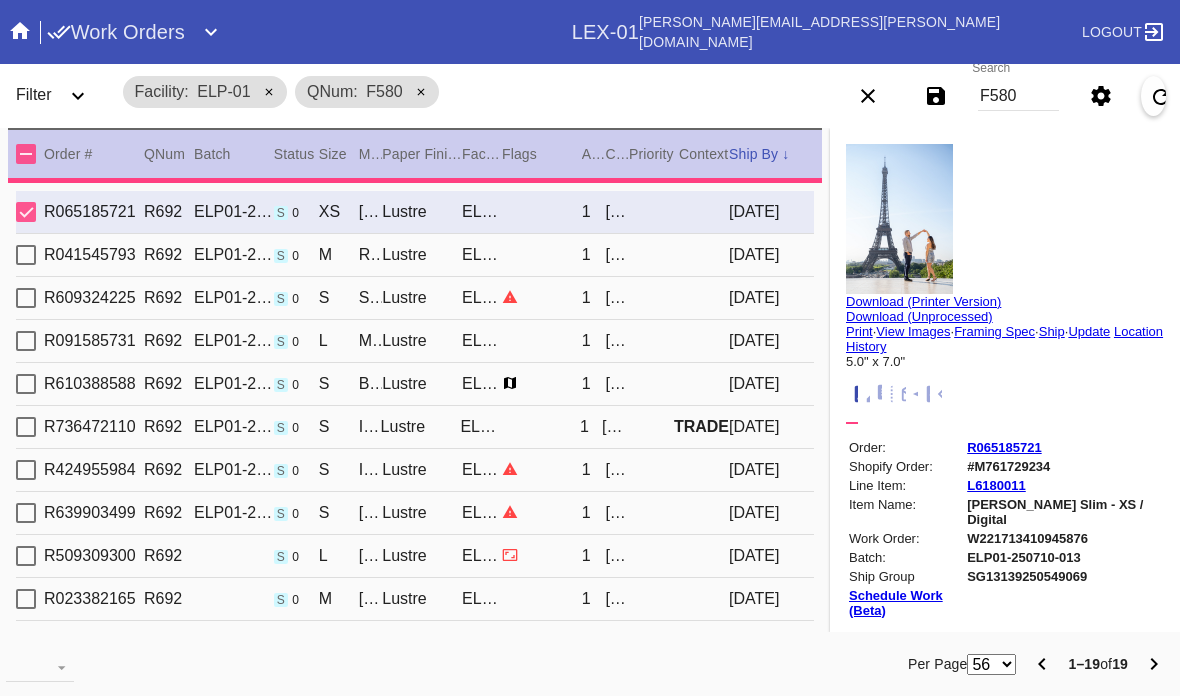 type 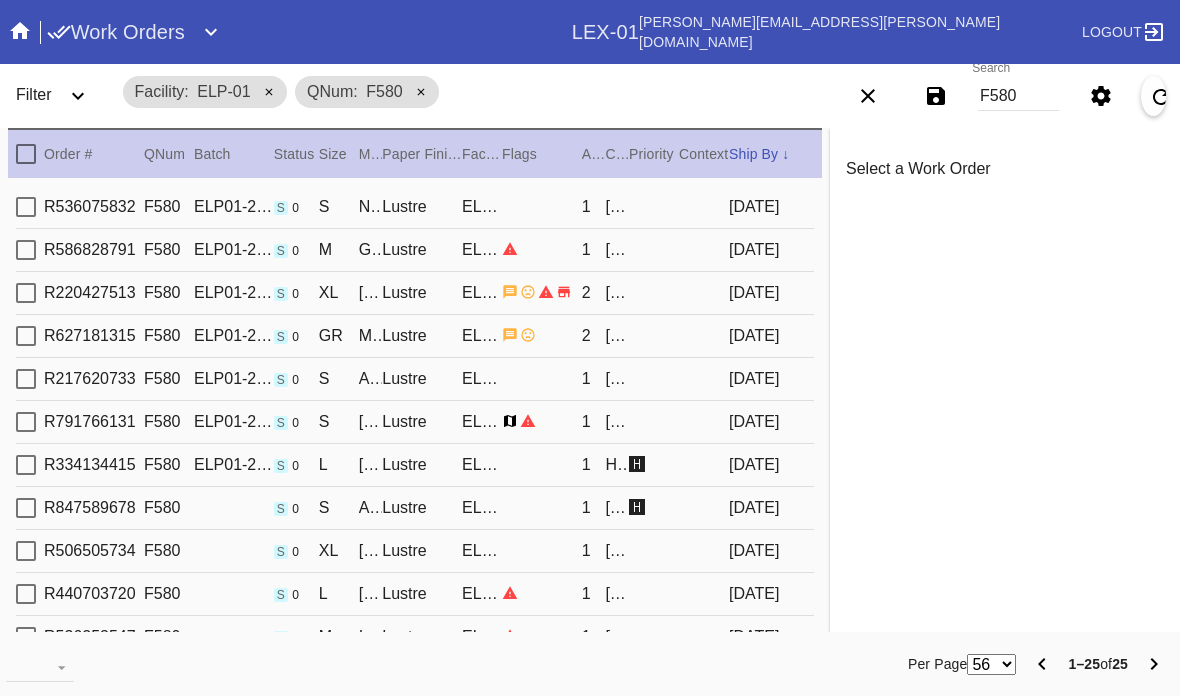type on "2.375" 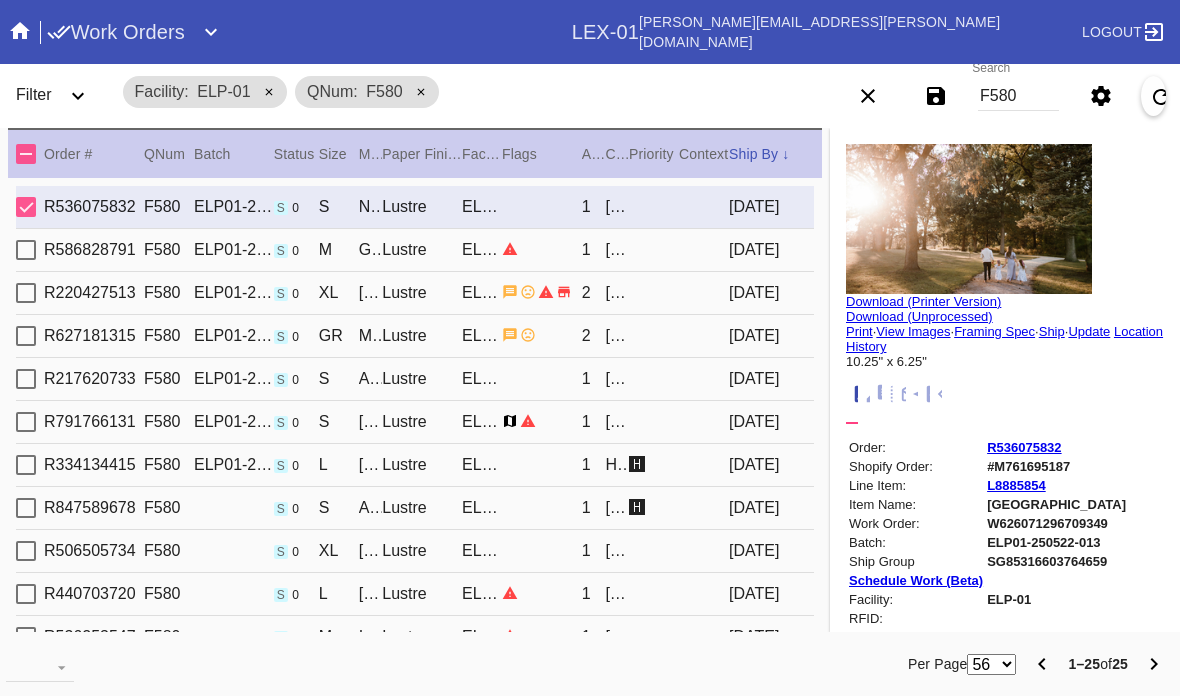 click on "F580" at bounding box center [1018, 96] 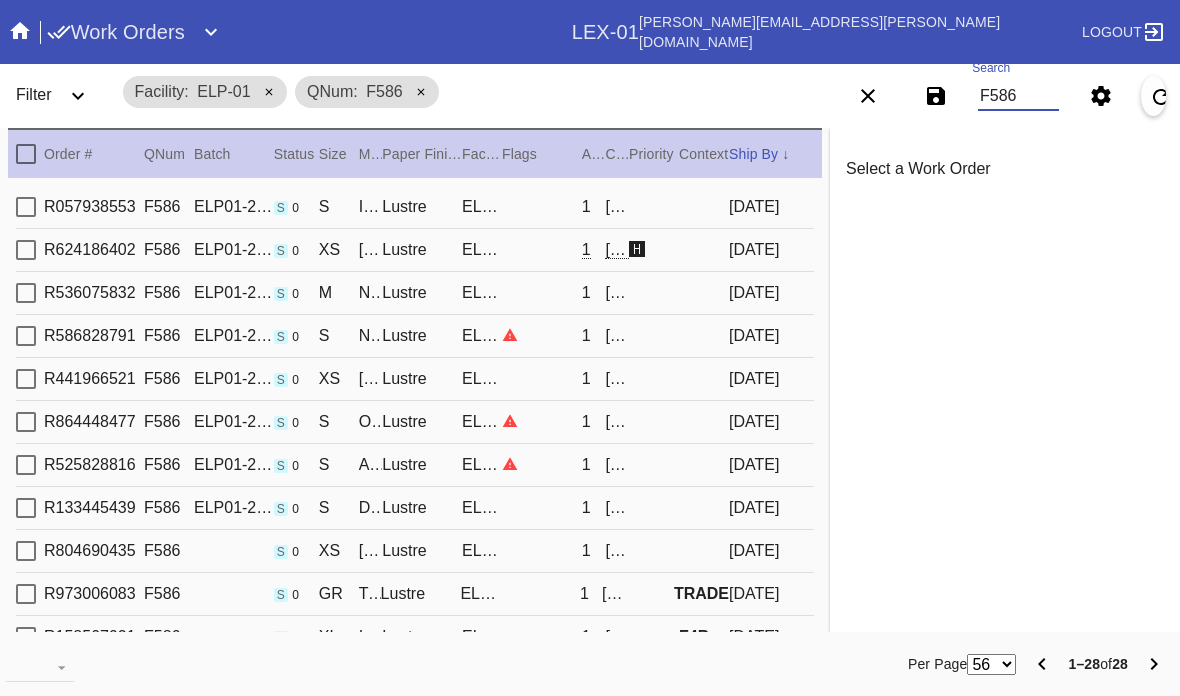 type on "F586" 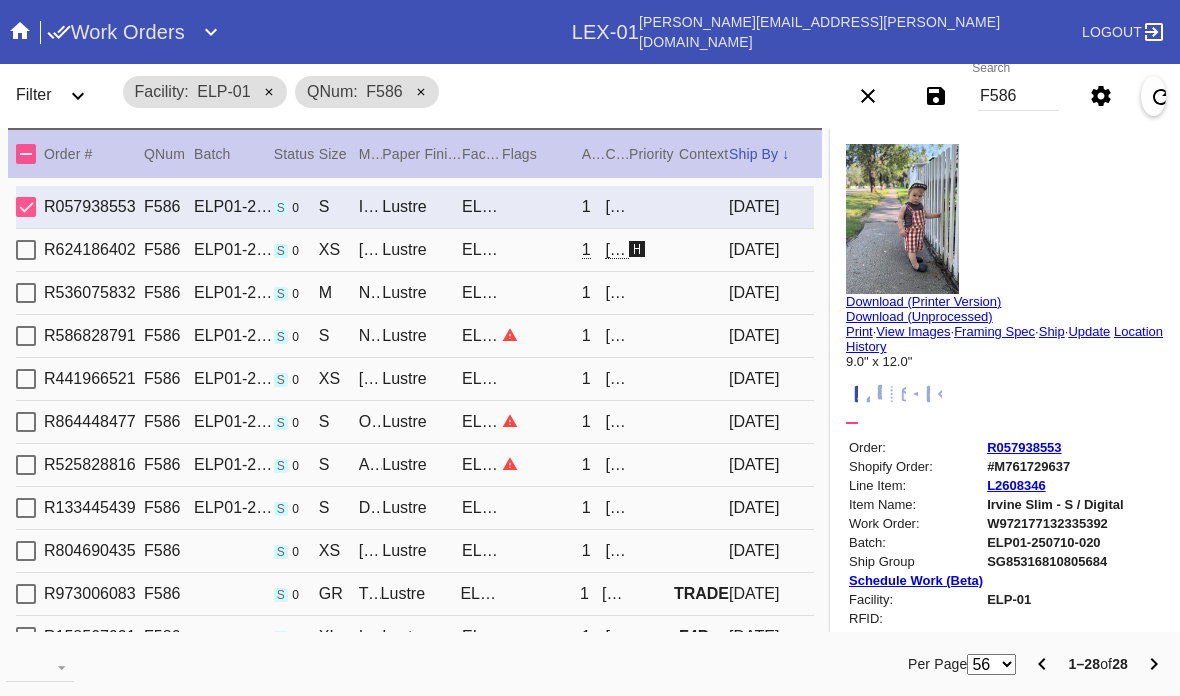 click on "F586" at bounding box center (1018, 96) 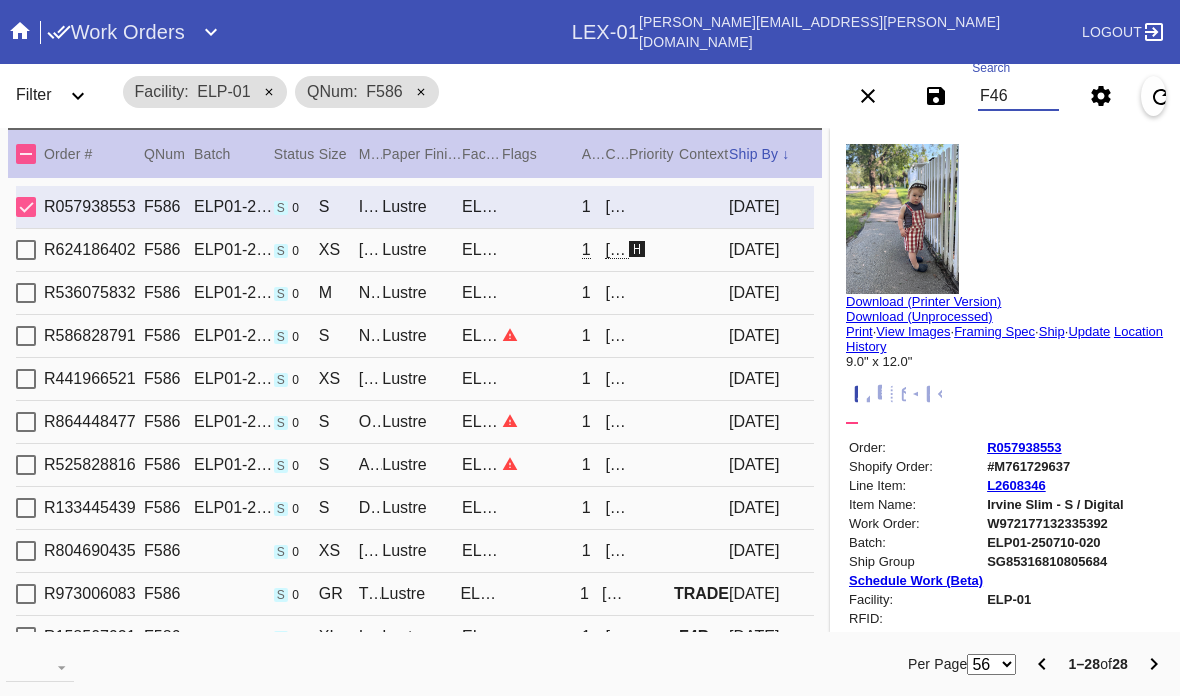 type on "F467" 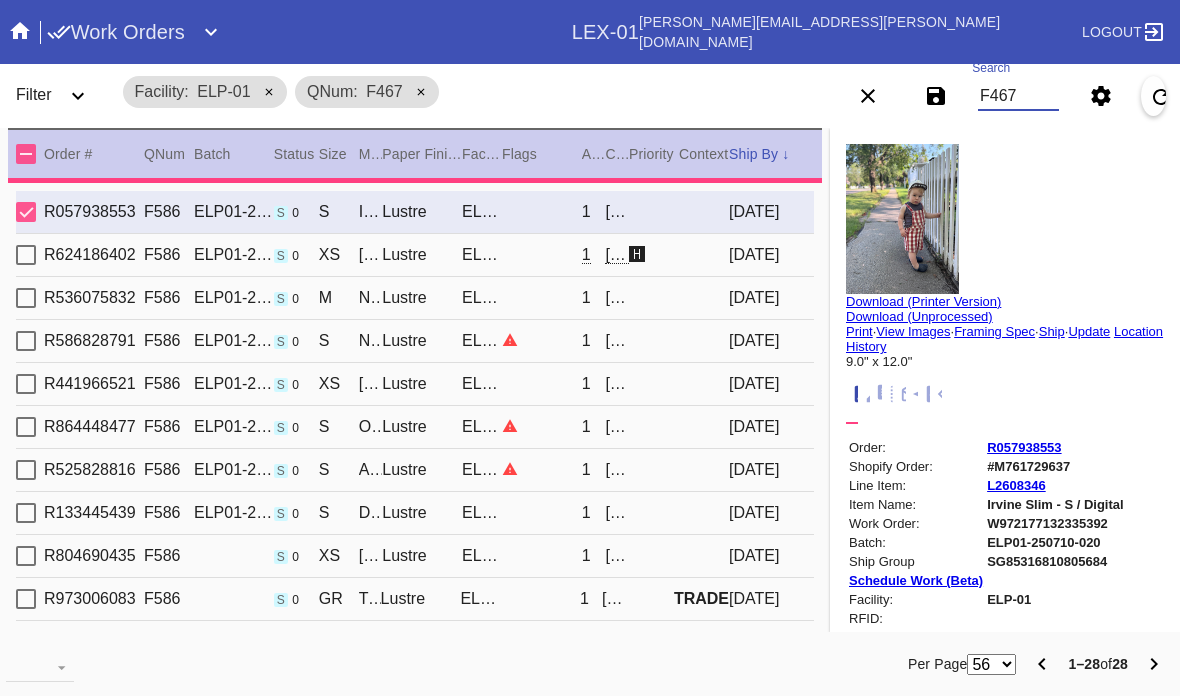 type 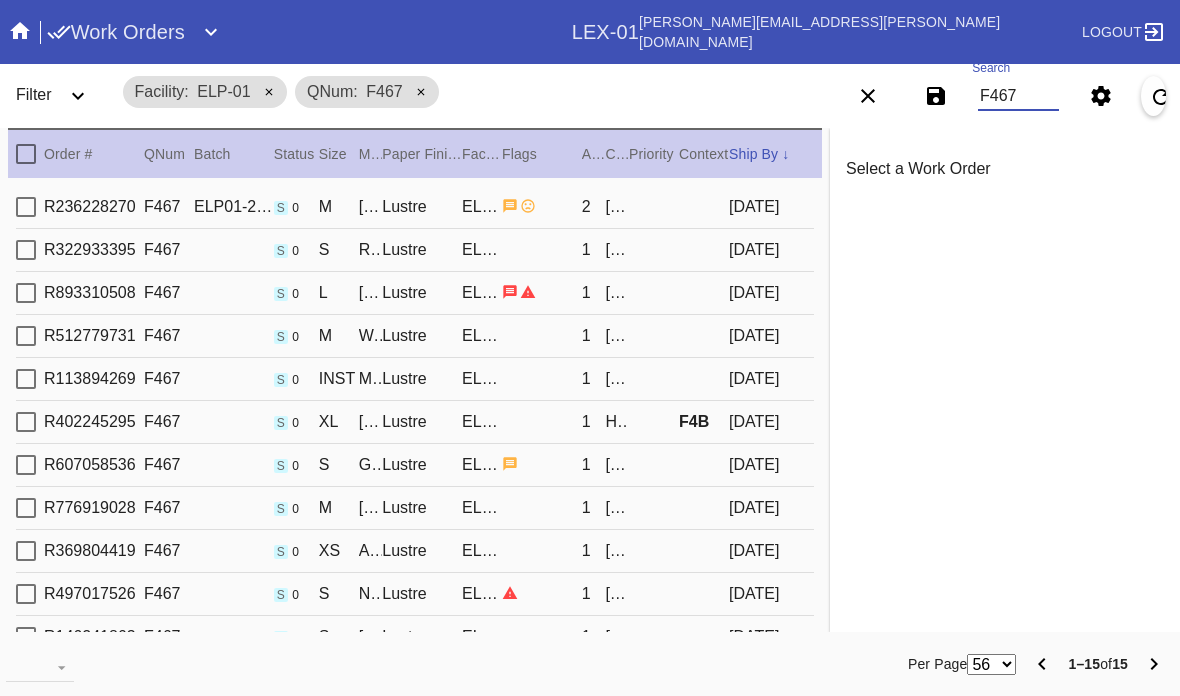 type on "***" 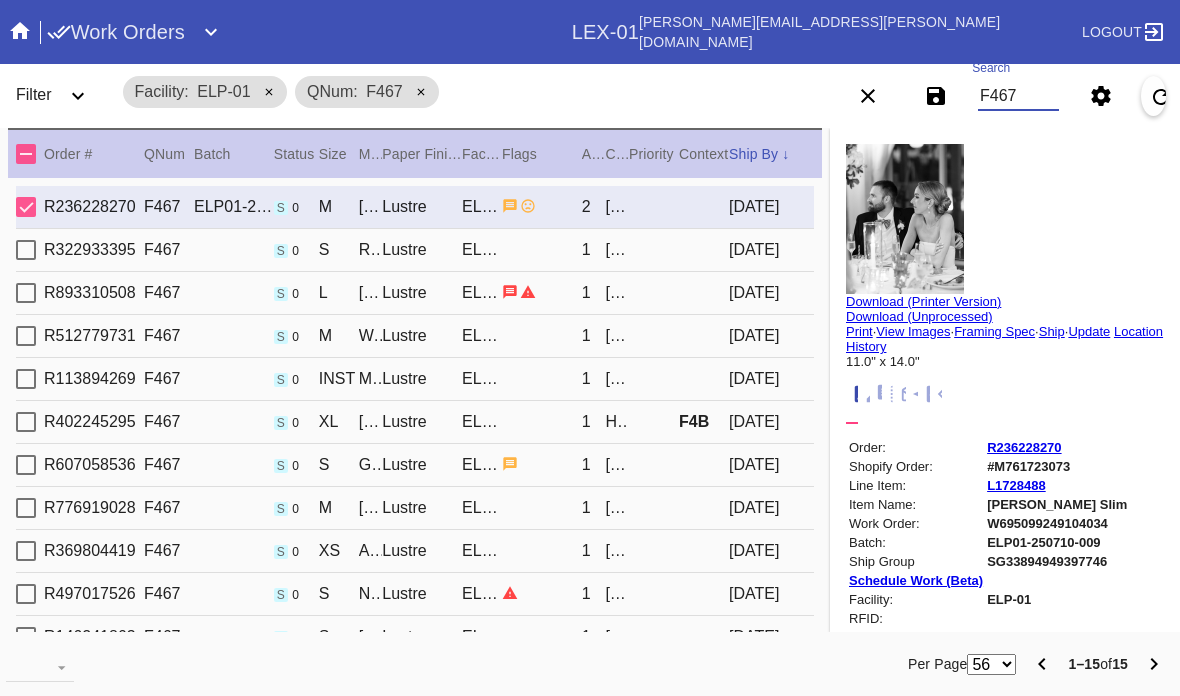 type 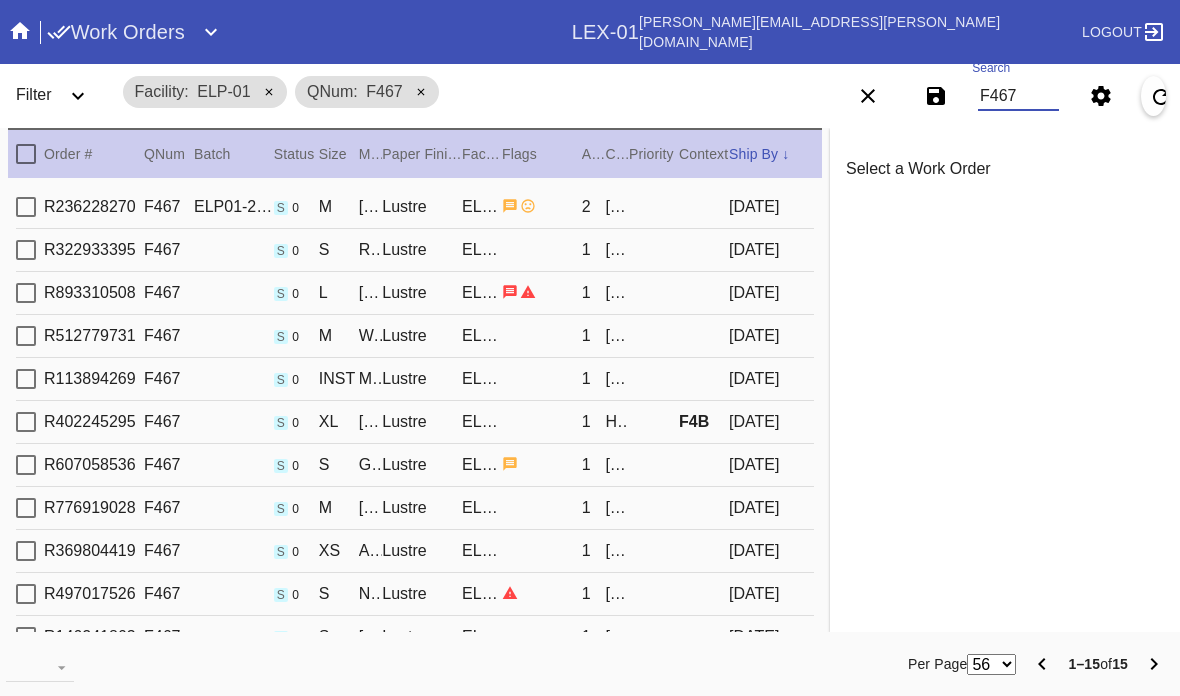 type on "***" 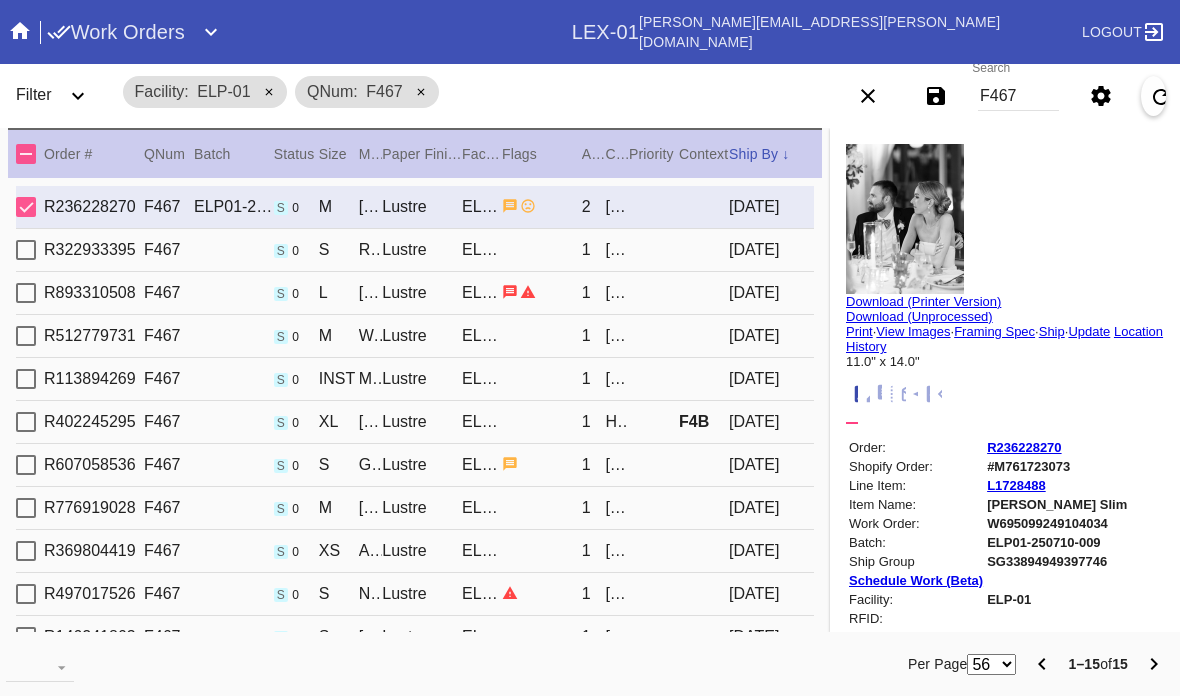 click on "Update" at bounding box center (1089, 331) 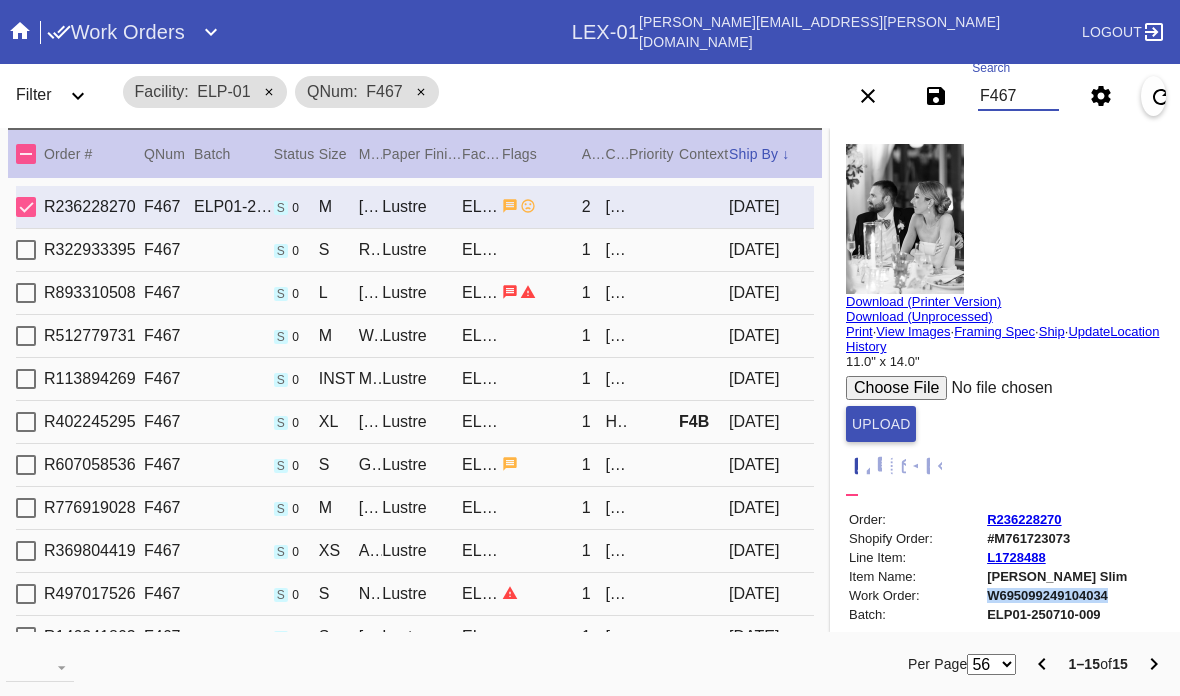 click on "F467" at bounding box center (1018, 96) 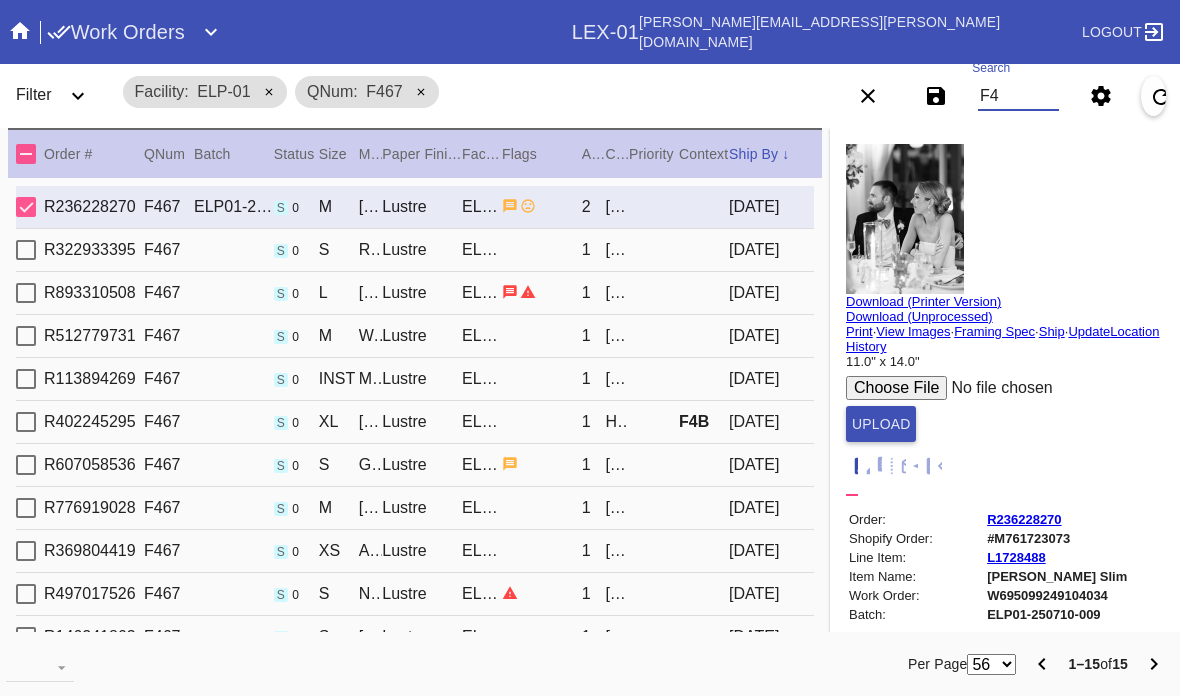 type on "F" 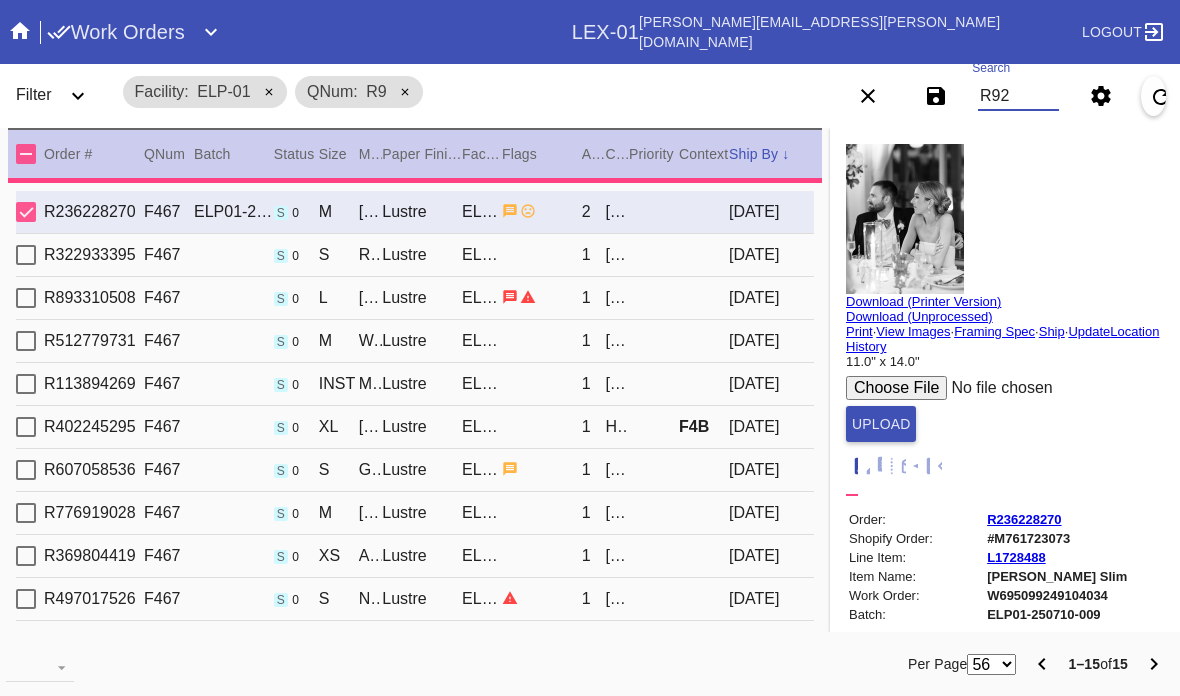 type on "R929" 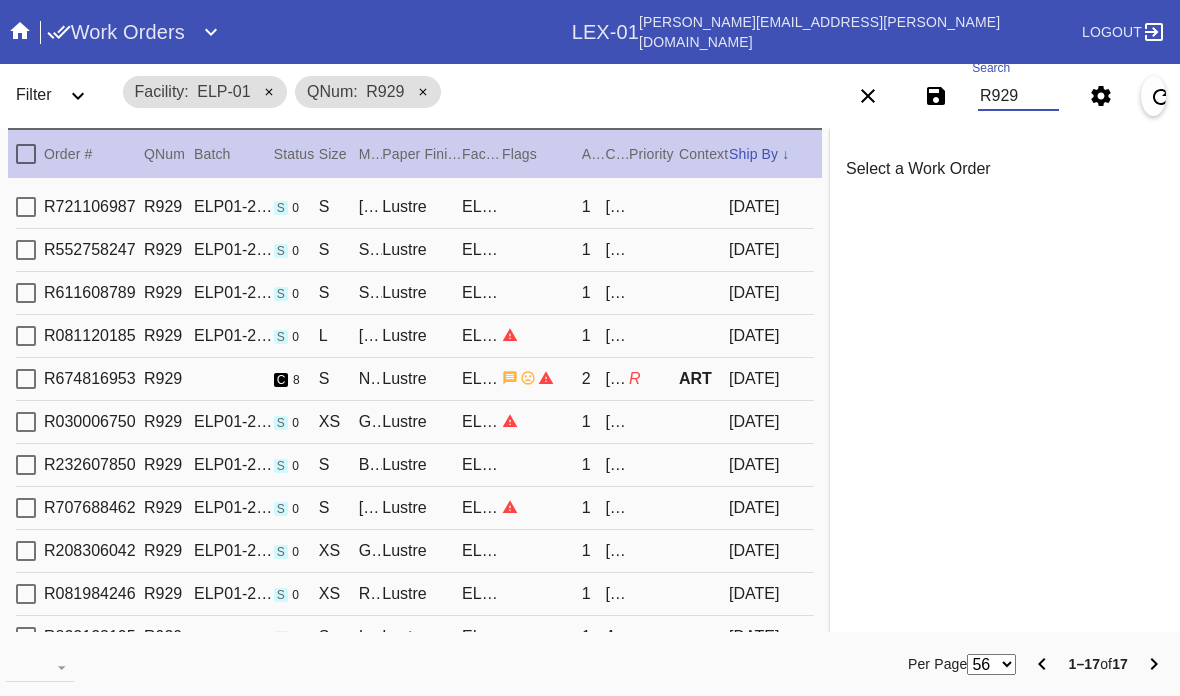 type on "7.625" 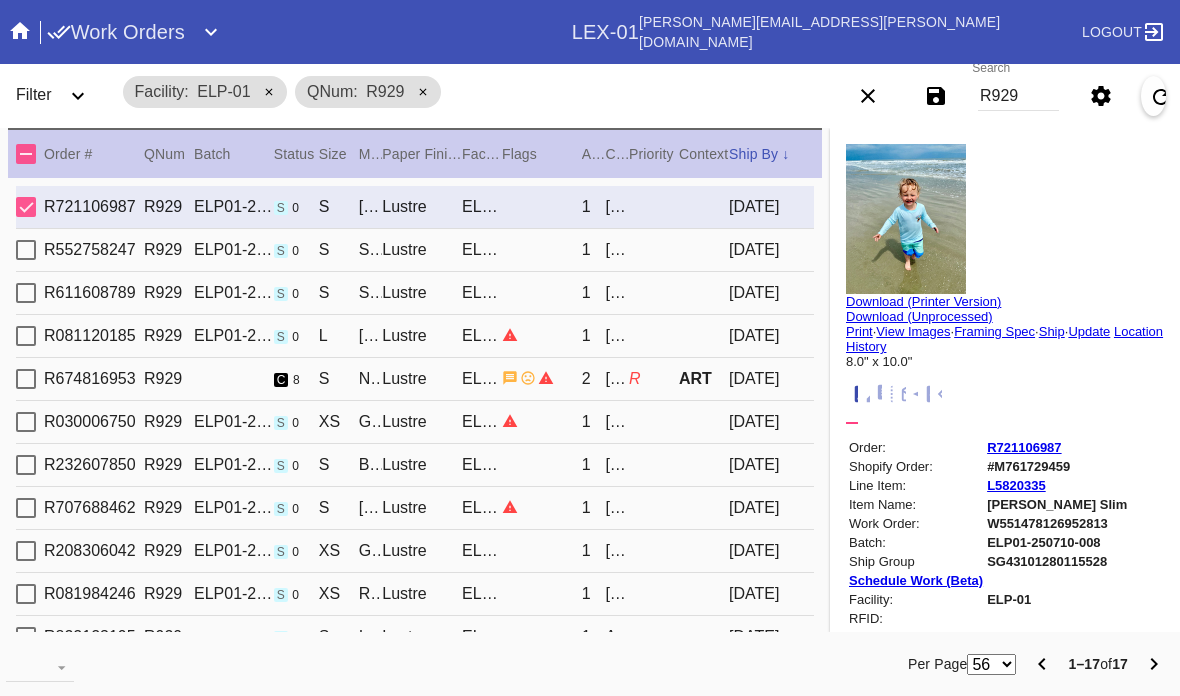 click on "Update" at bounding box center [1089, 331] 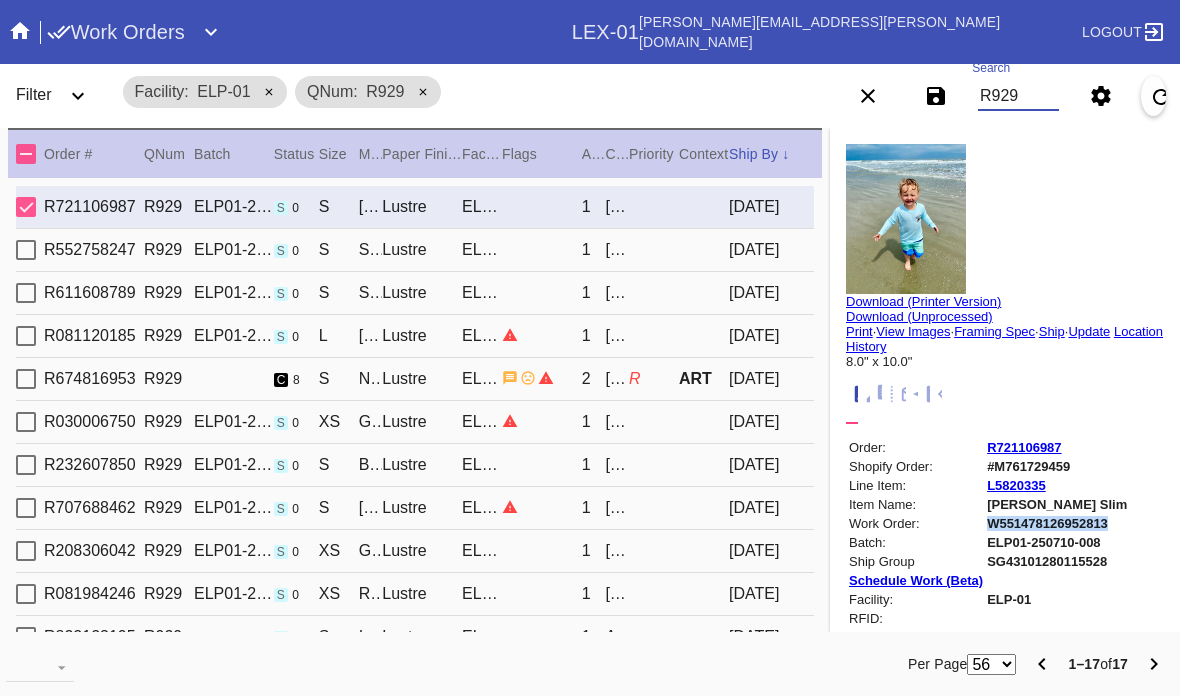 click on "R929" at bounding box center [1018, 96] 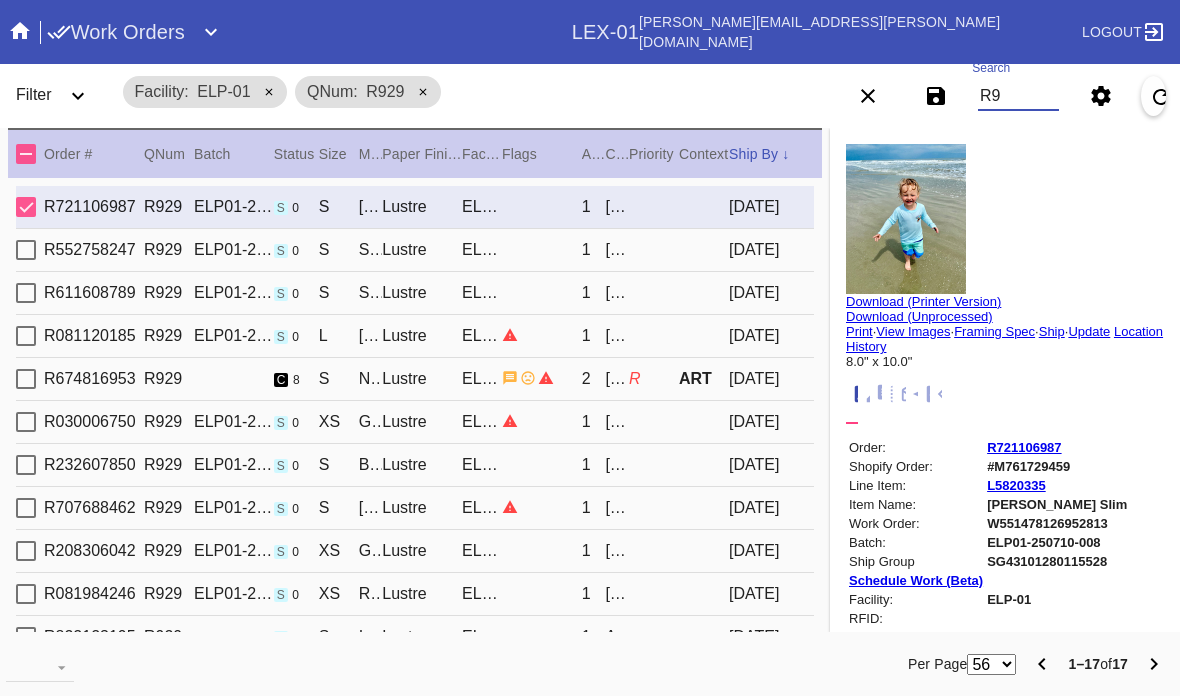 type on "R" 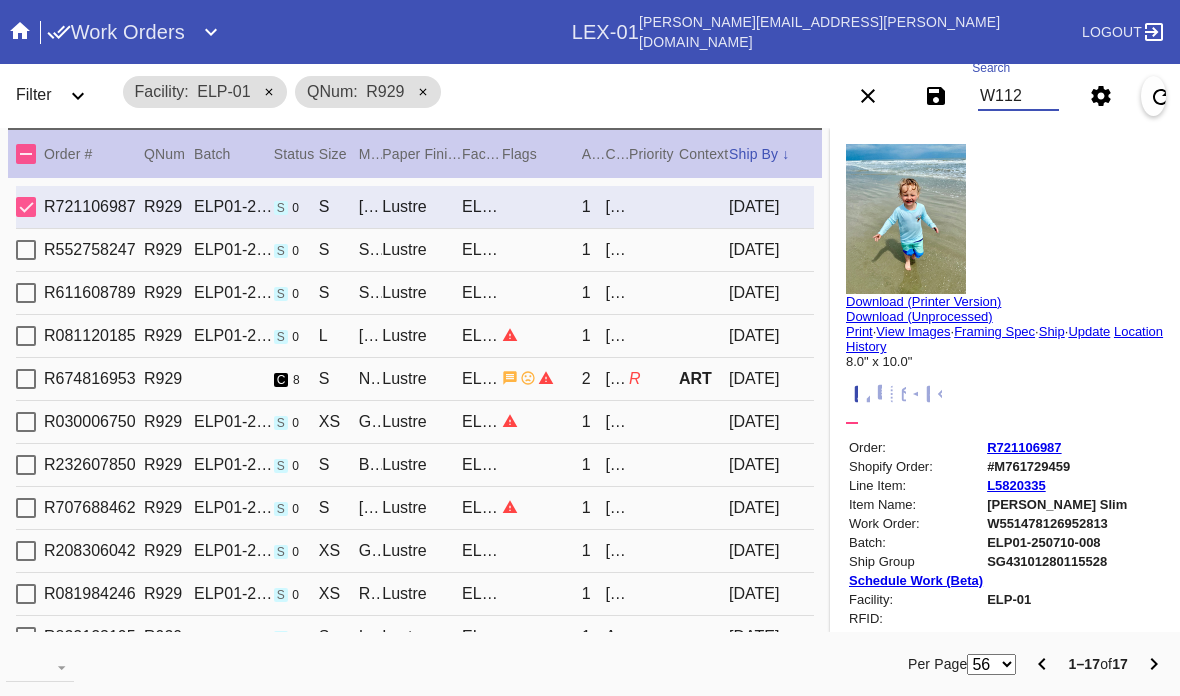 type on "W1124" 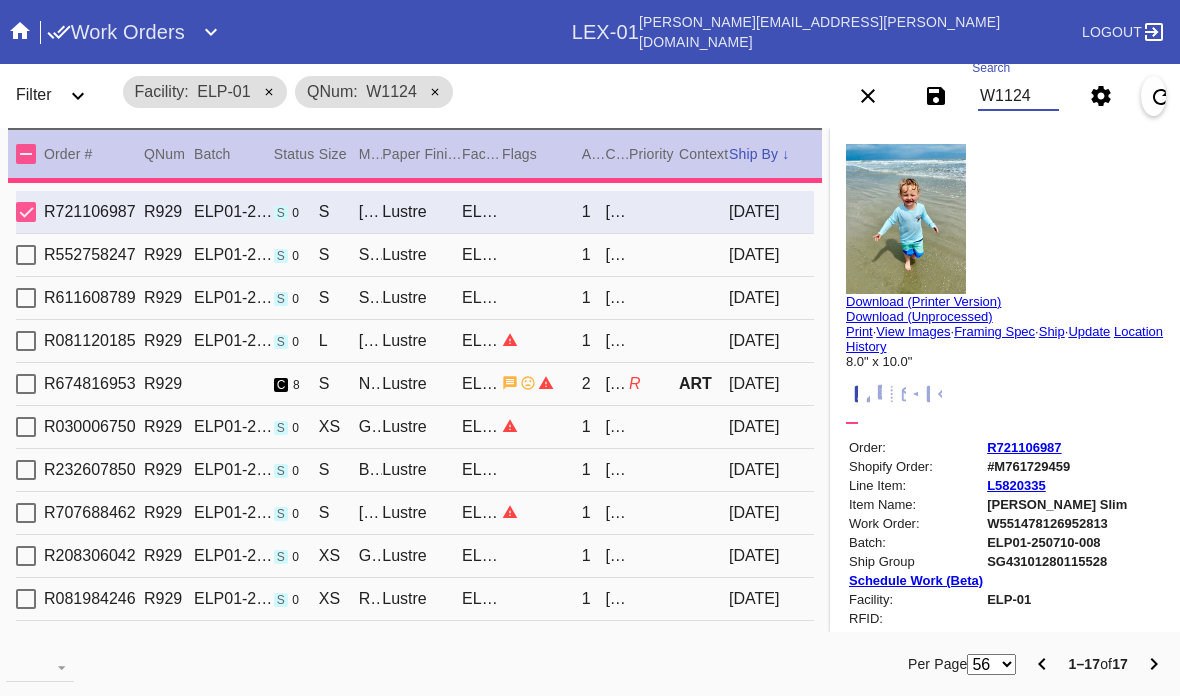 type 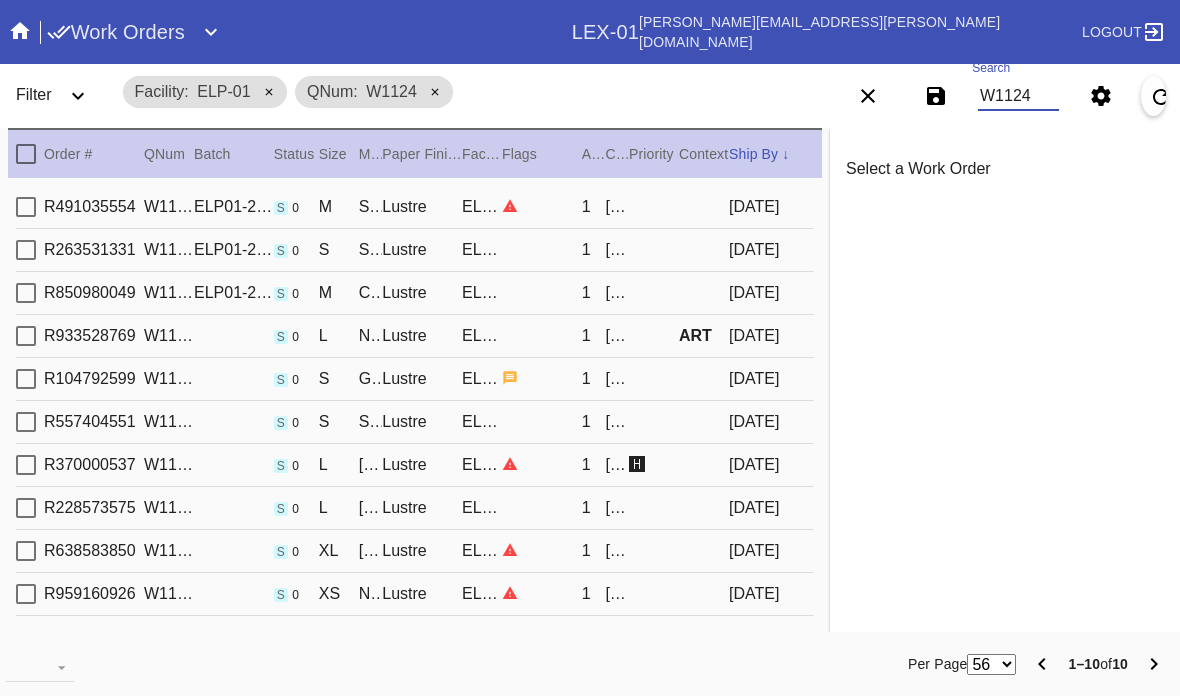 type on "3.0" 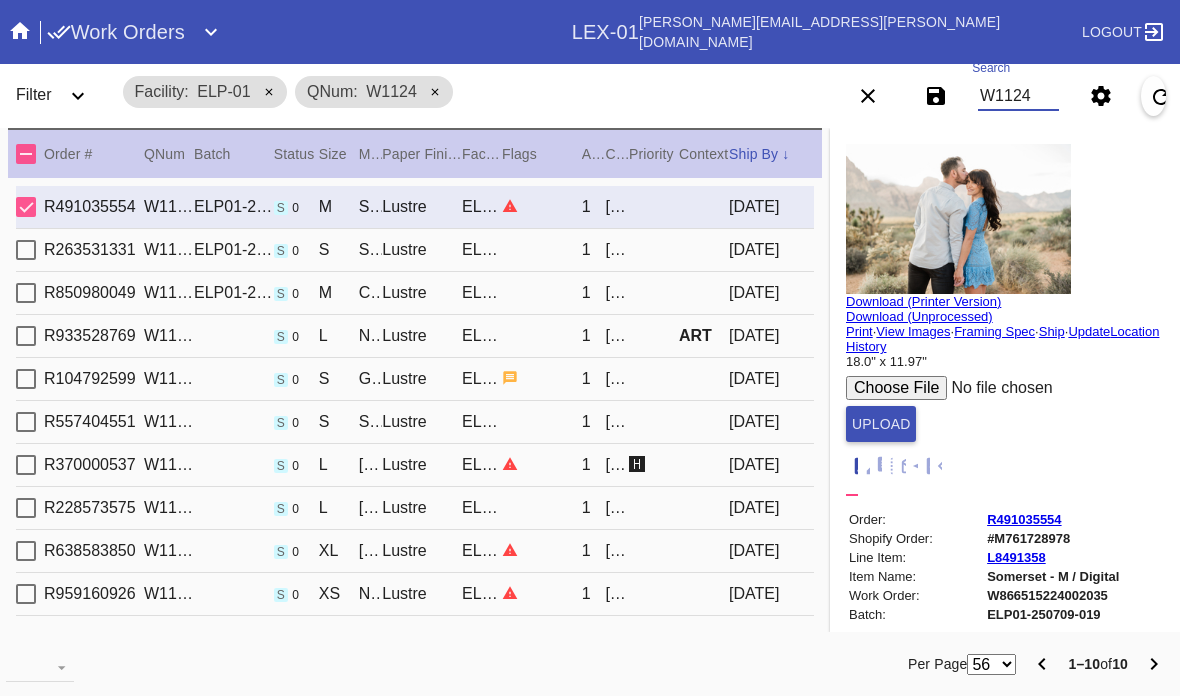 click on "W1124" at bounding box center [1018, 96] 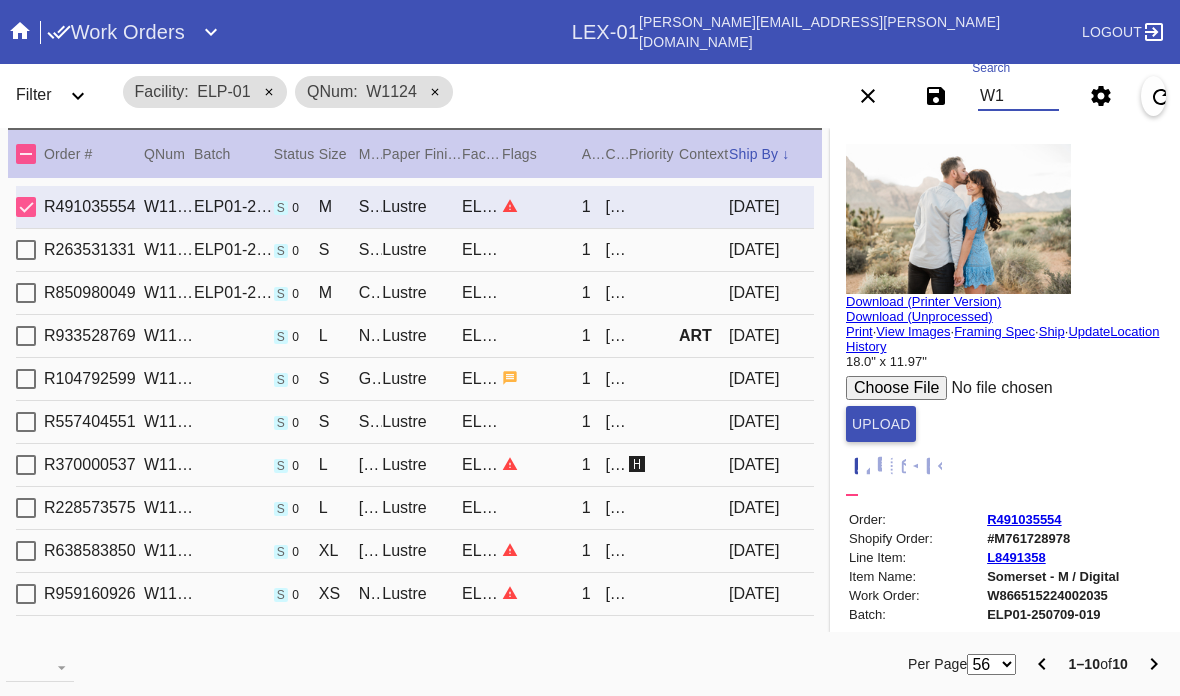 type on "W" 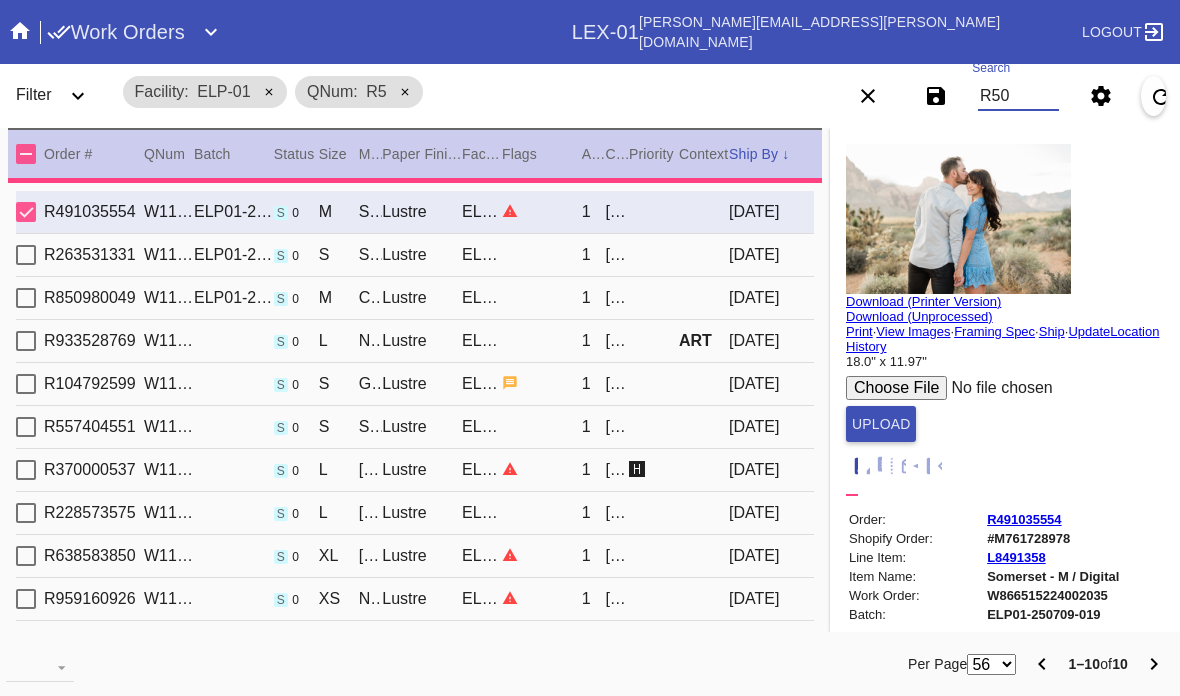 type on "R505" 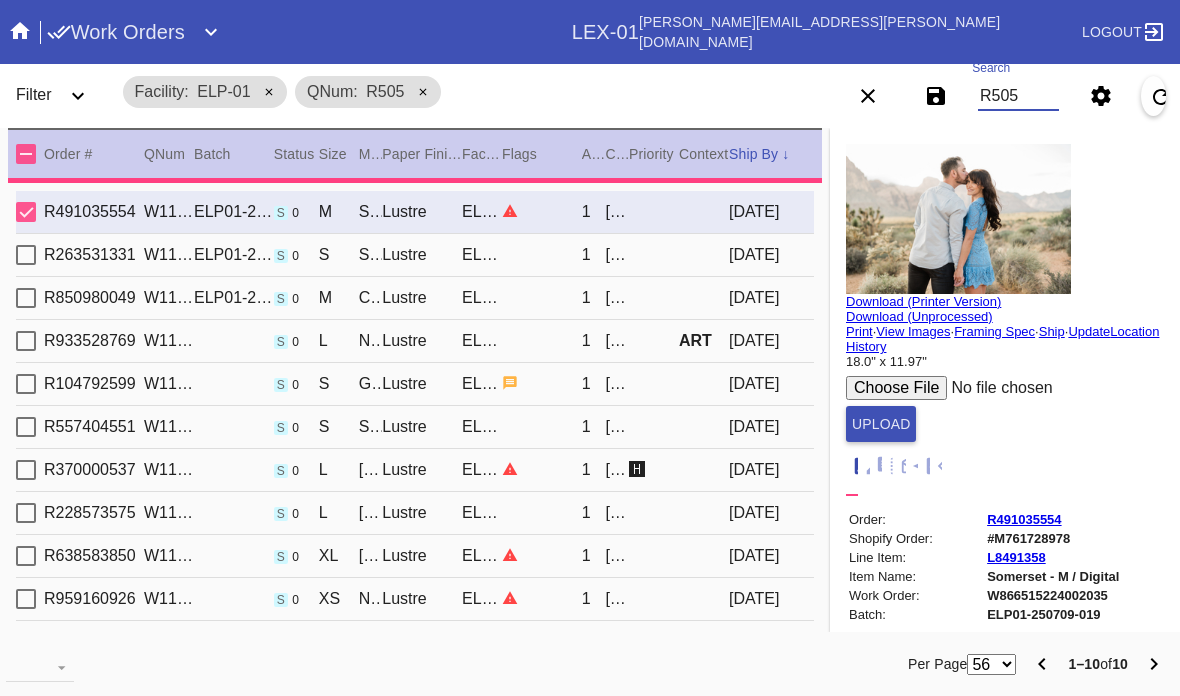 type 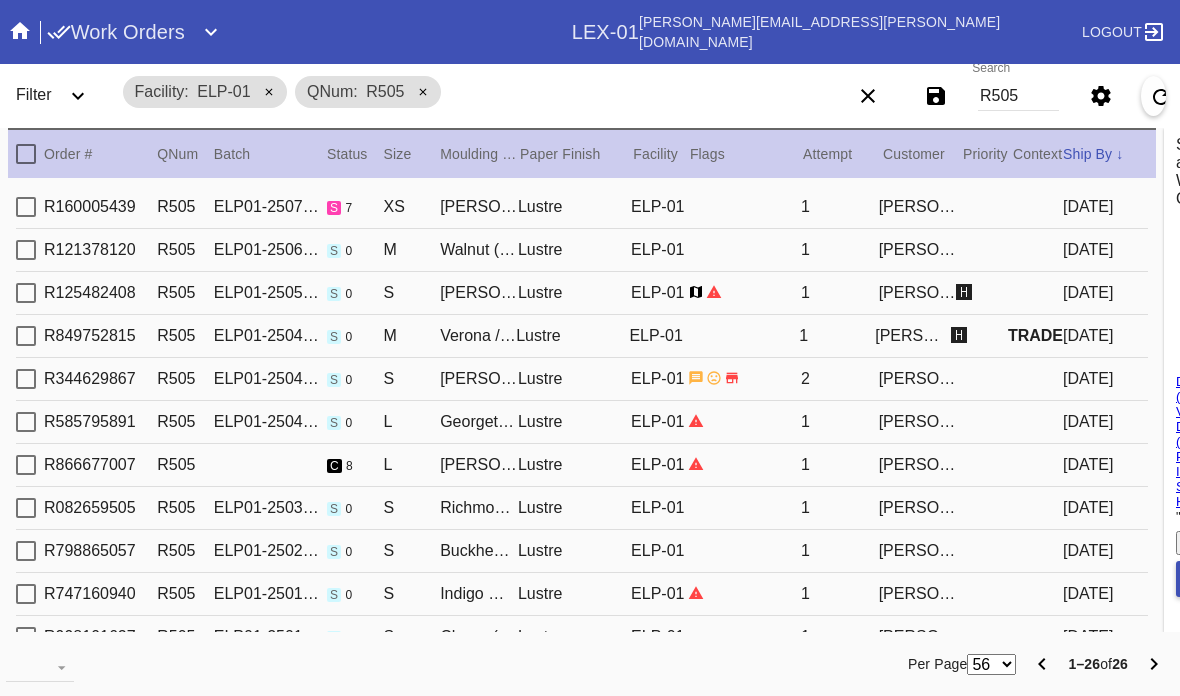 scroll, scrollTop: 0, scrollLeft: 0, axis: both 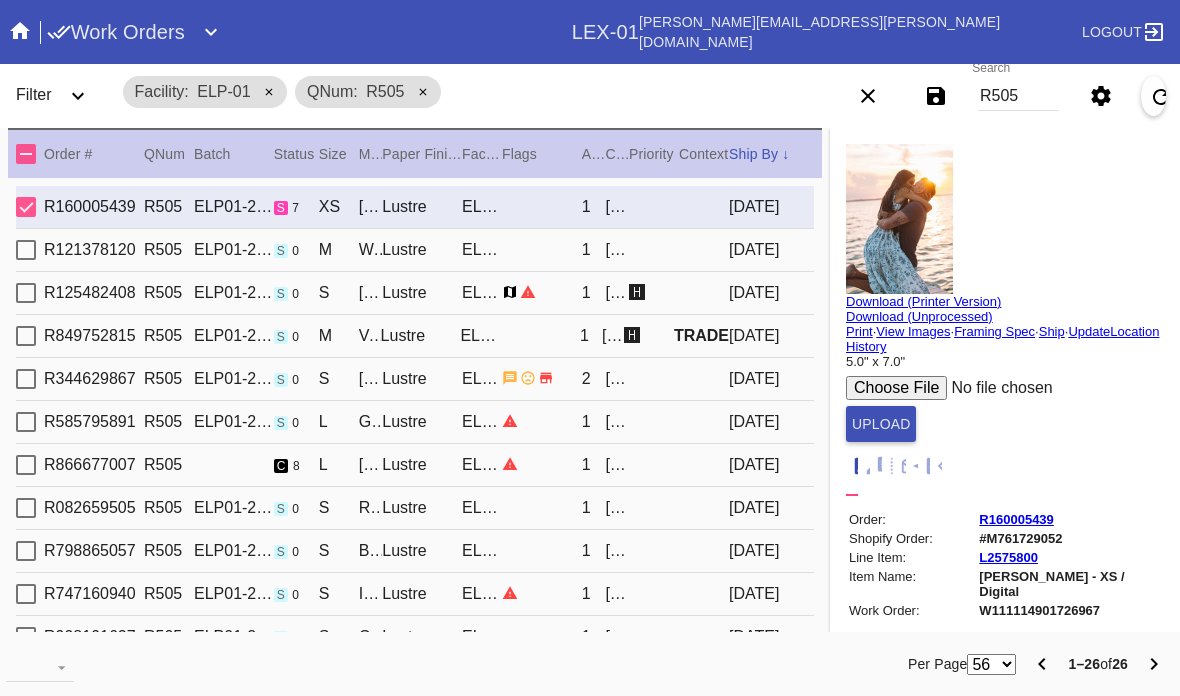 click on "[PERSON_NAME] - XS / Digital" at bounding box center (1070, 584) 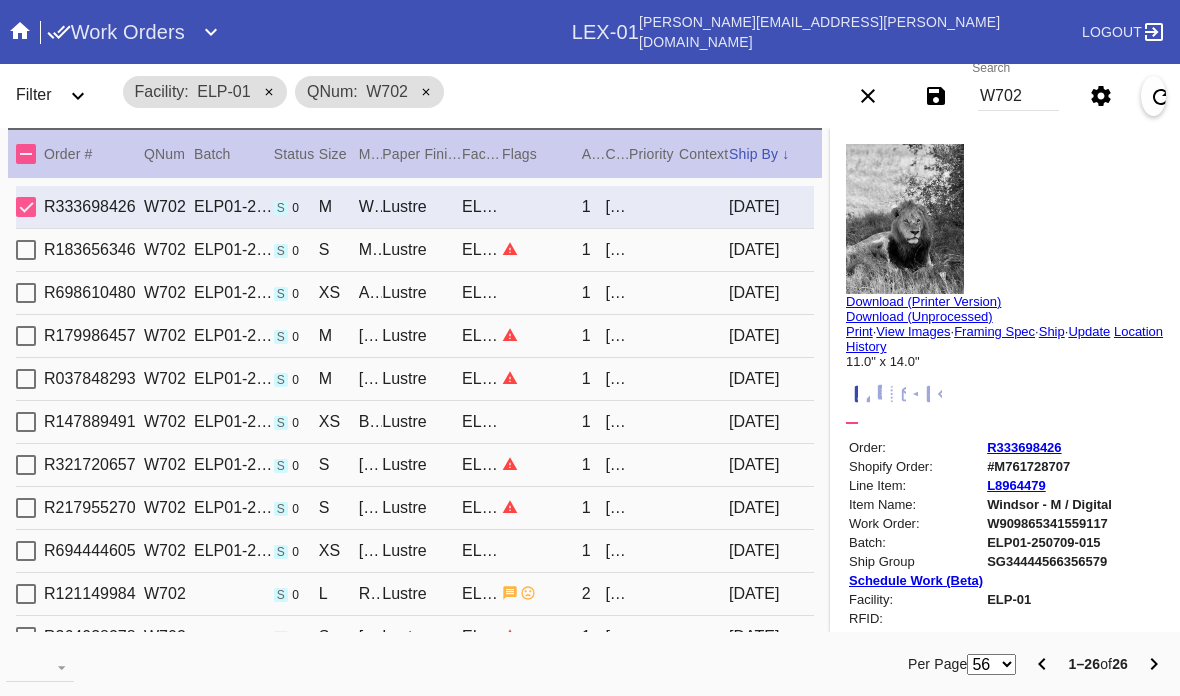 click on "Update" at bounding box center (1089, 331) 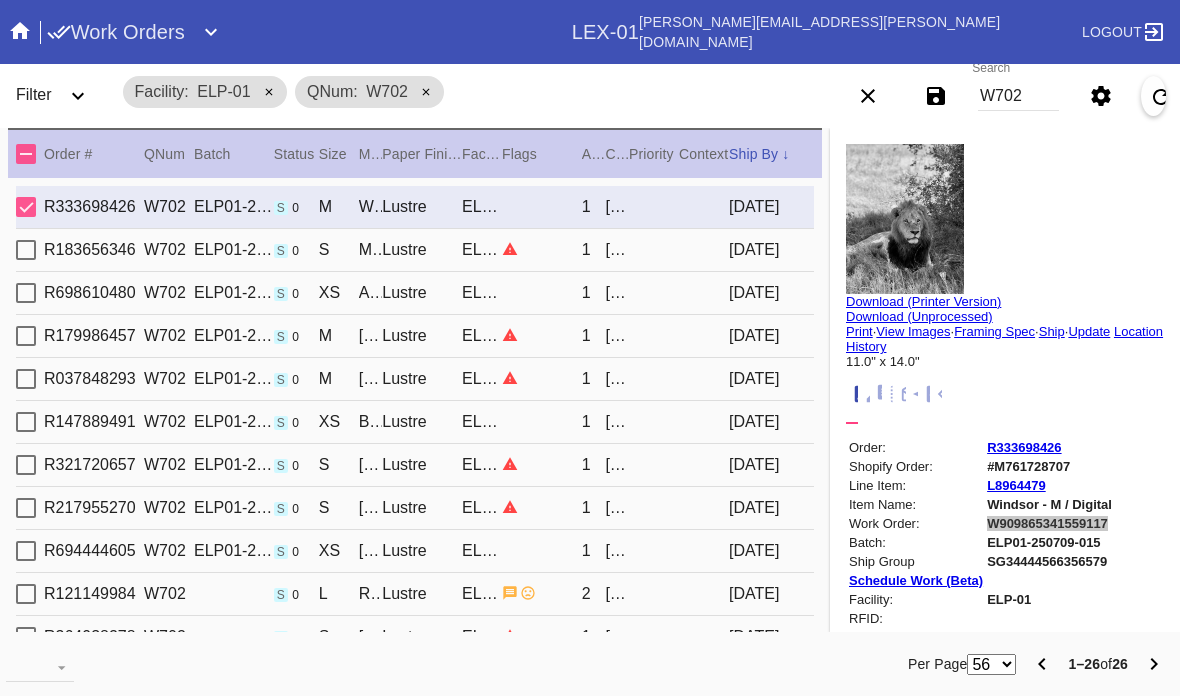 click on "Print" at bounding box center (859, 331) 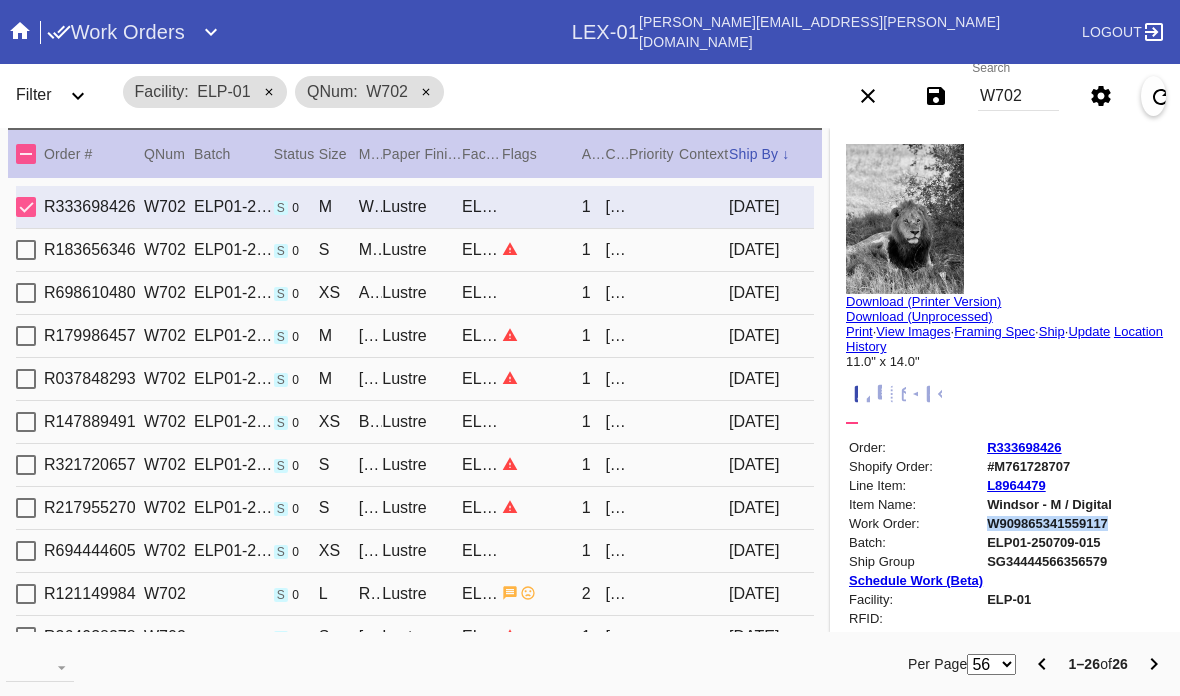 click on "W702" at bounding box center (1018, 96) 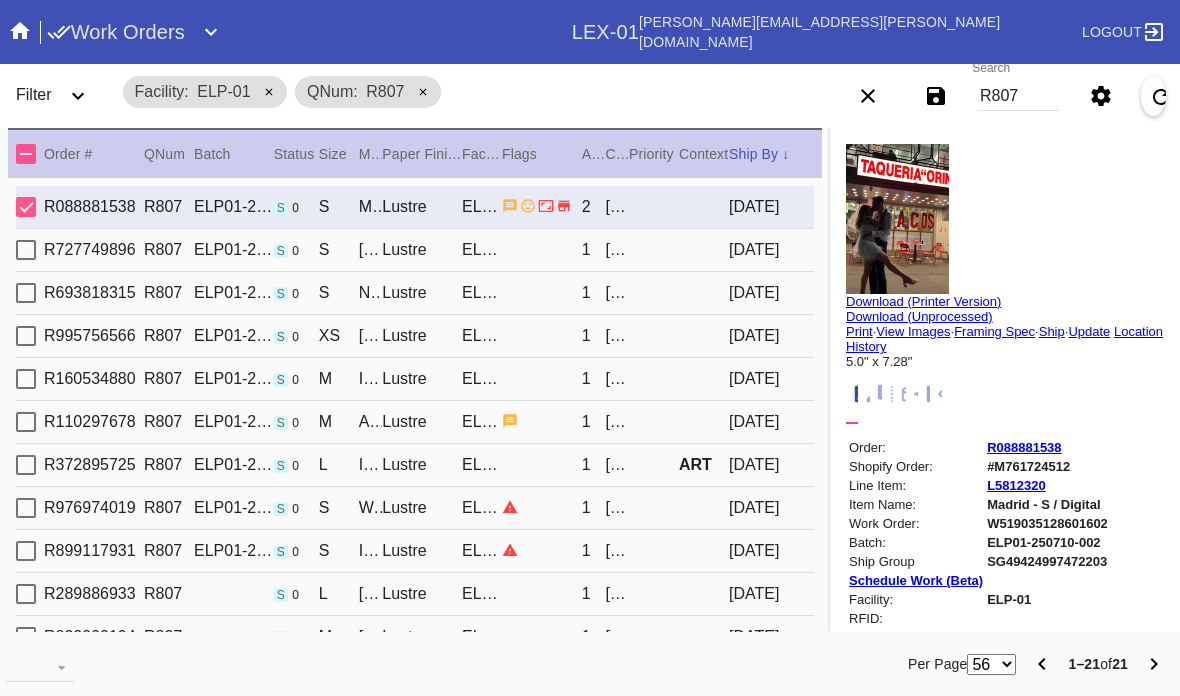 click on "R807" at bounding box center (1018, 96) 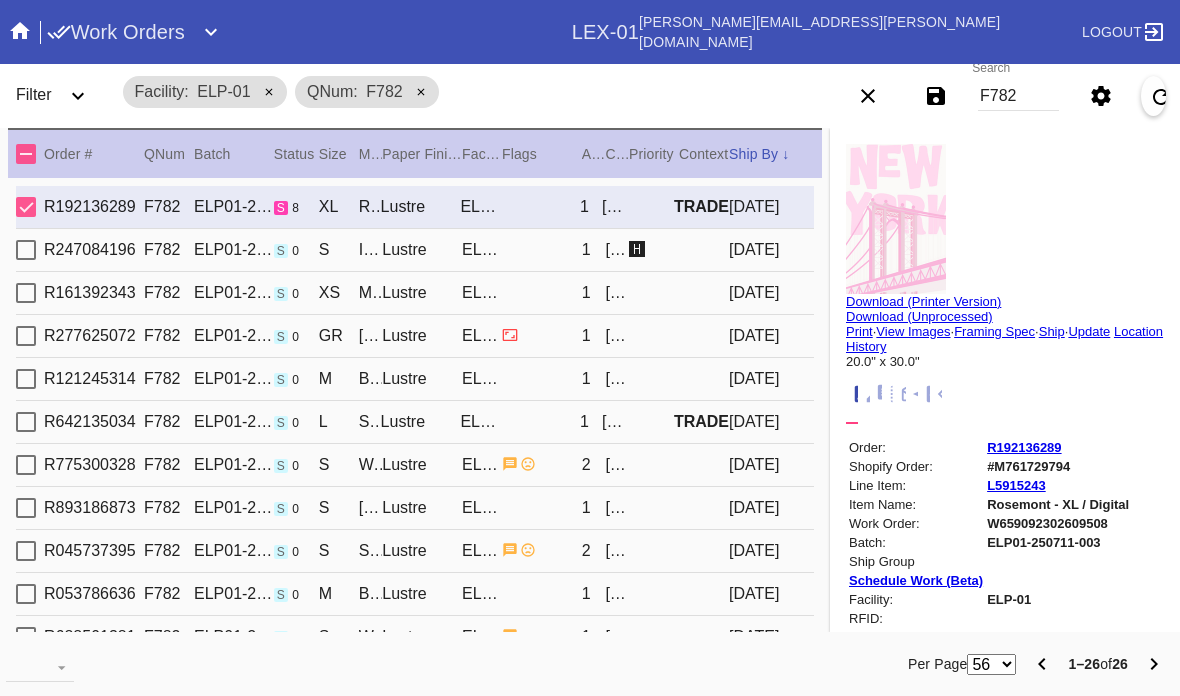 click on "Update" at bounding box center [1089, 331] 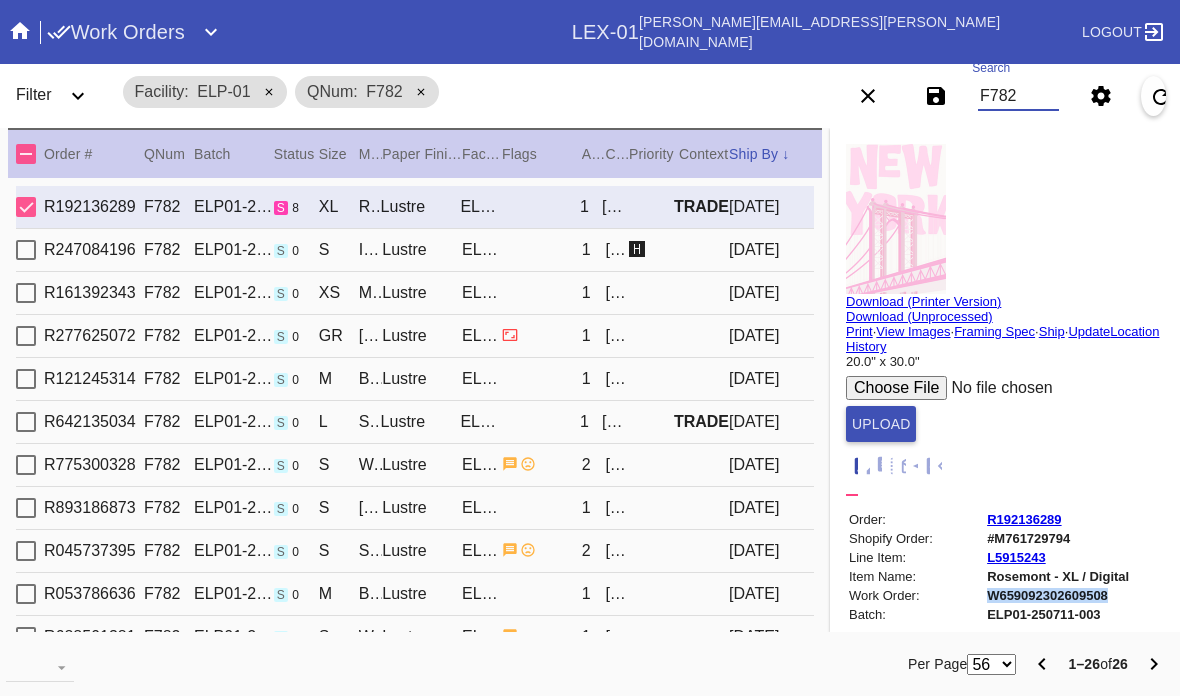 click on "F782" at bounding box center (1018, 96) 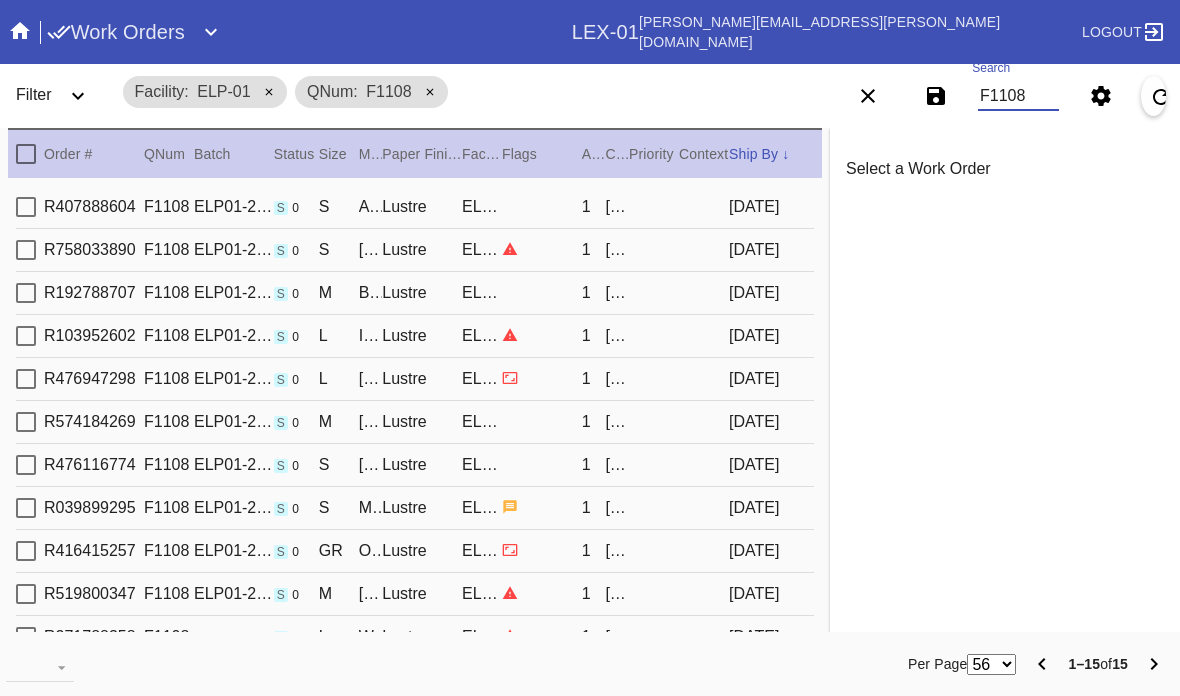 click on "R407888604 F1108 ELP01-250711-002 s   0 S Avalon / Fabric White Lustre ELP-01 1 [PERSON_NAME]
[DATE]" at bounding box center (415, 207) 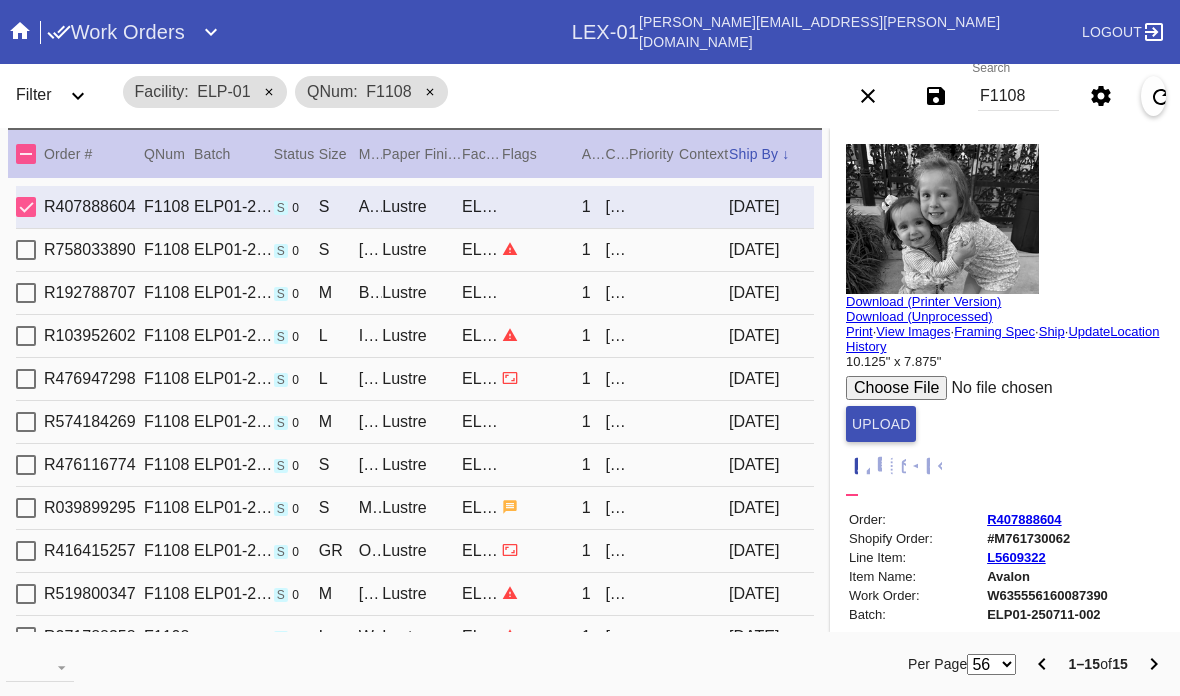 click on "Update" at bounding box center (1089, 331) 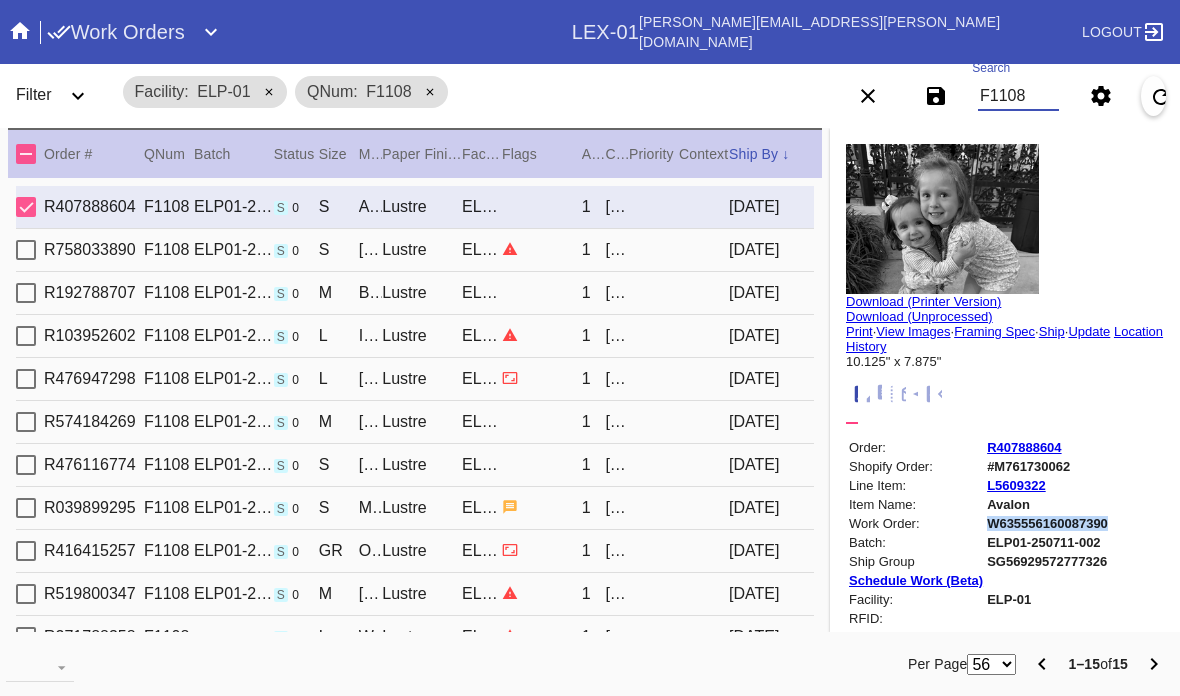 click on "F1108" at bounding box center [1018, 96] 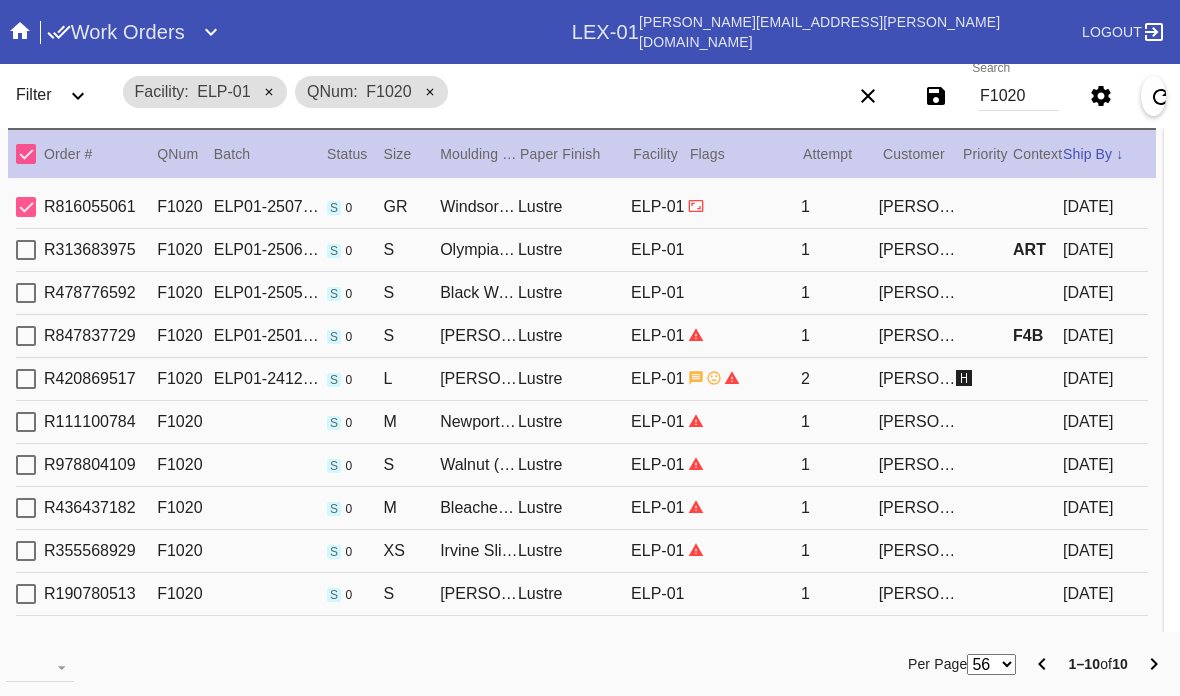 click on "R816055061 F1020 ELP01-250711-003 s   0 [PERSON_NAME] / No Mat Lustre ELP-01 1 [PERSON_NAME]
[DATE]" at bounding box center (582, 207) 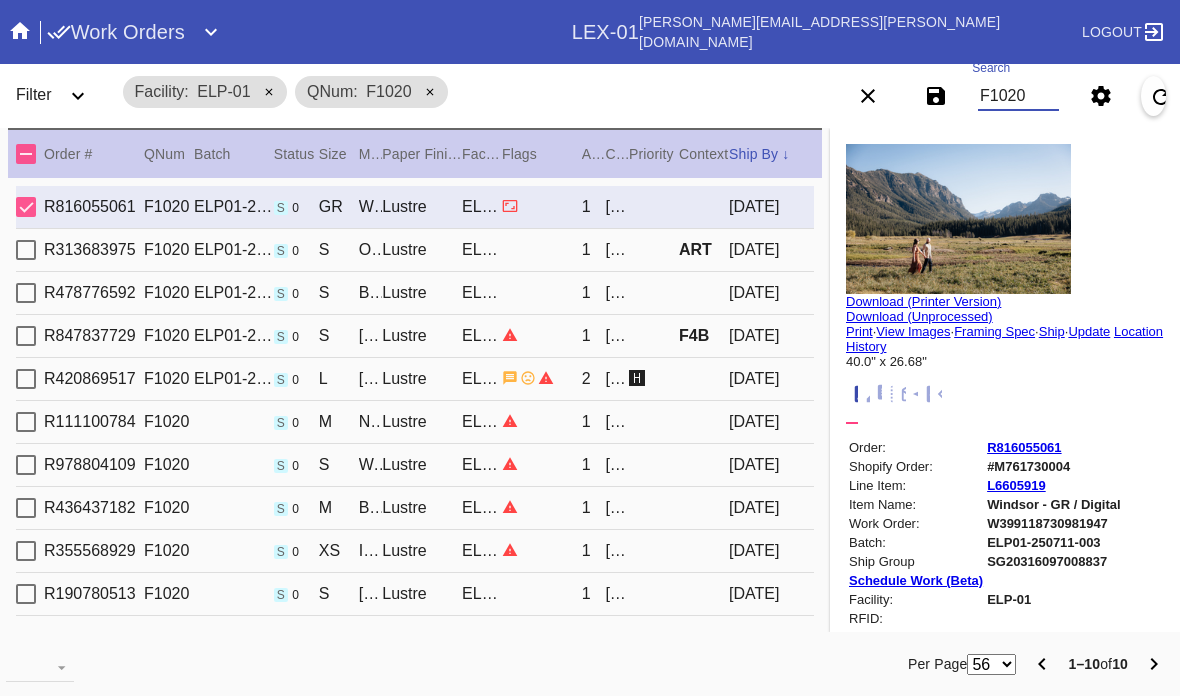 click on "F1020" at bounding box center [1018, 96] 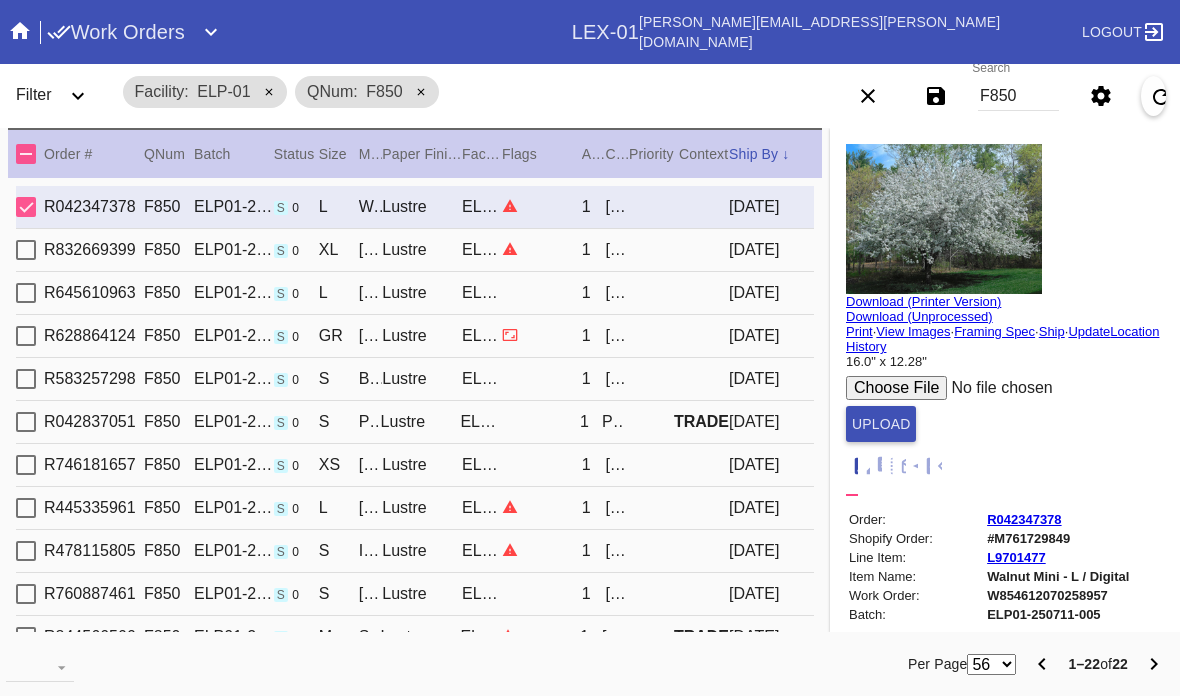click on "F850" at bounding box center (1018, 96) 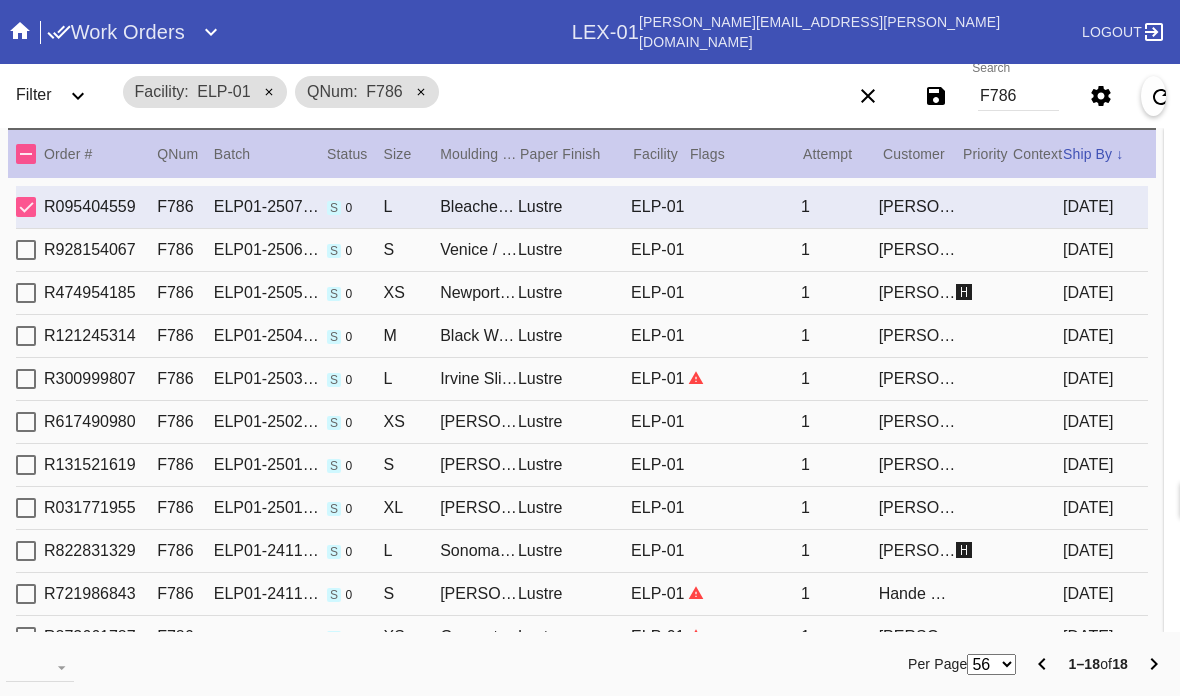 click on "[DATE]" at bounding box center (1105, 293) 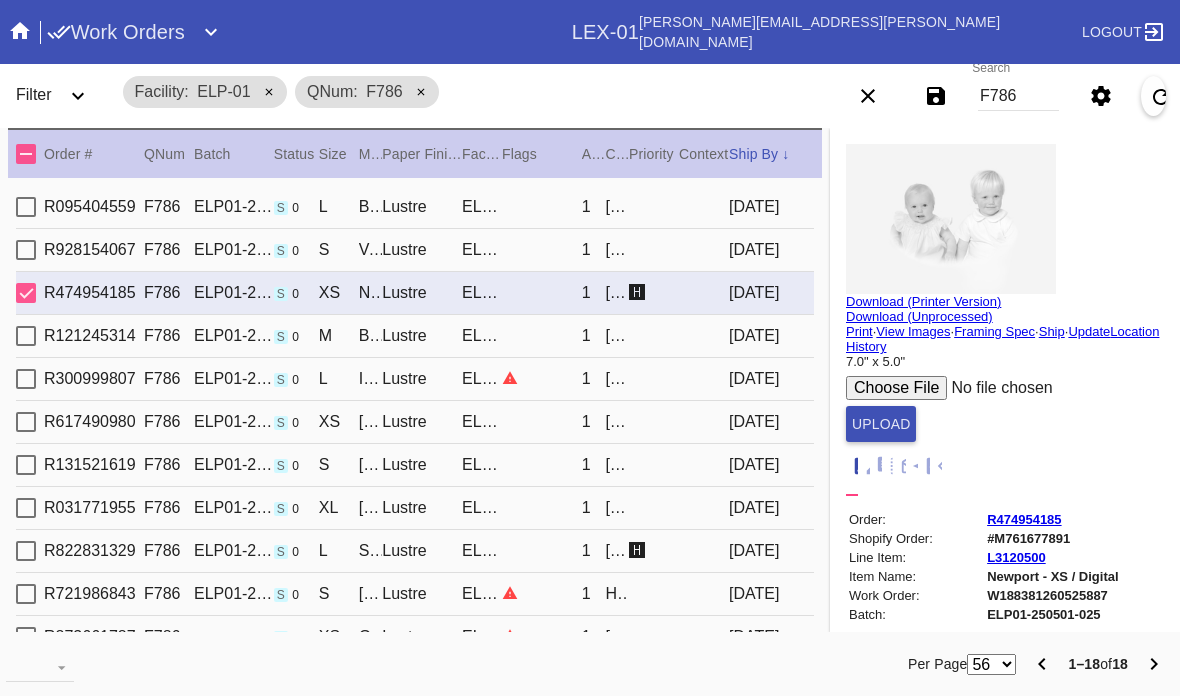 click on "[DATE]" at bounding box center (771, 207) 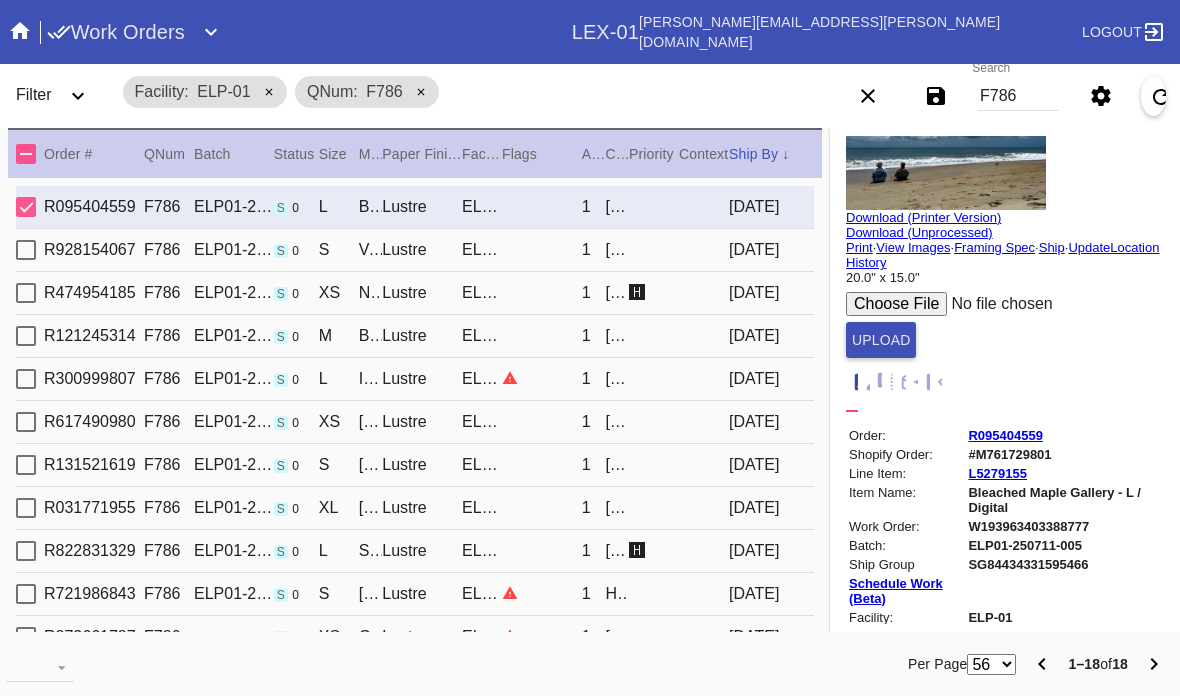 scroll, scrollTop: 91, scrollLeft: 2, axis: both 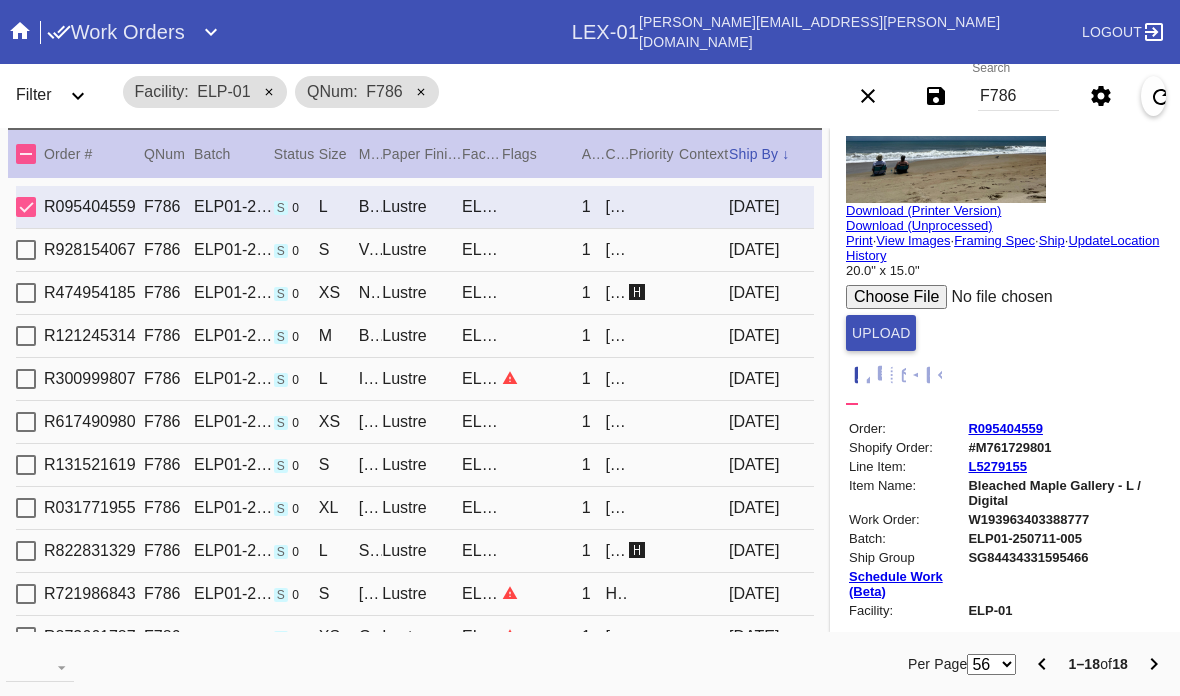 click on "F786" at bounding box center (1018, 96) 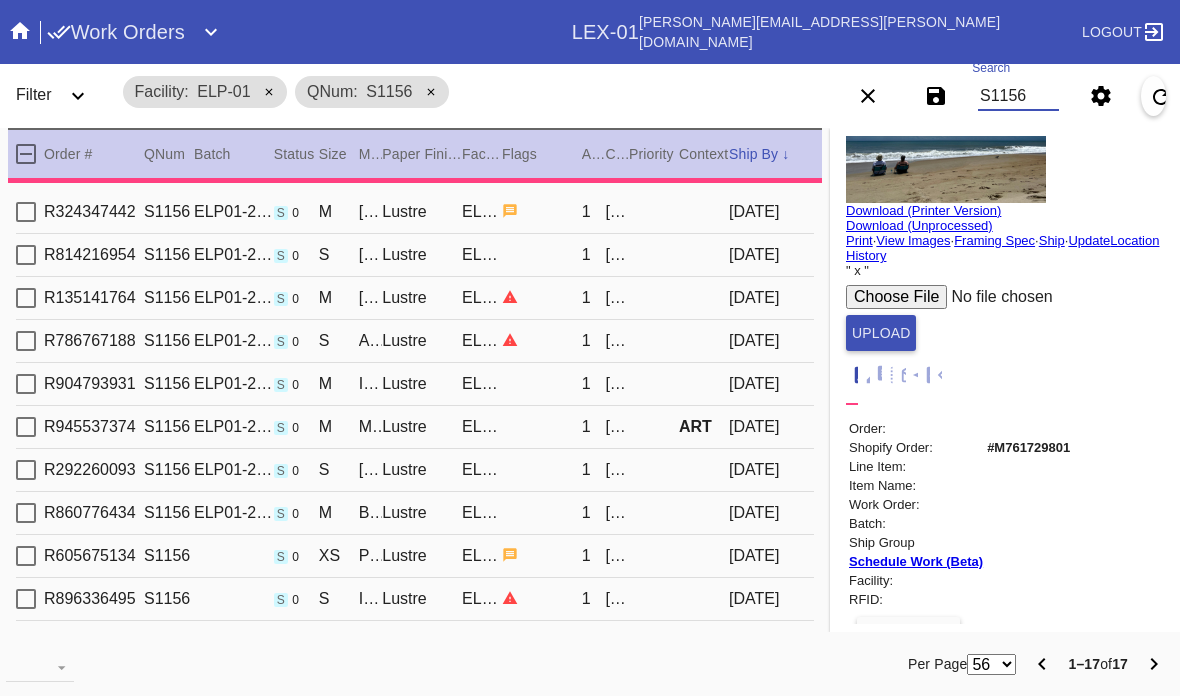 scroll, scrollTop: 0, scrollLeft: 0, axis: both 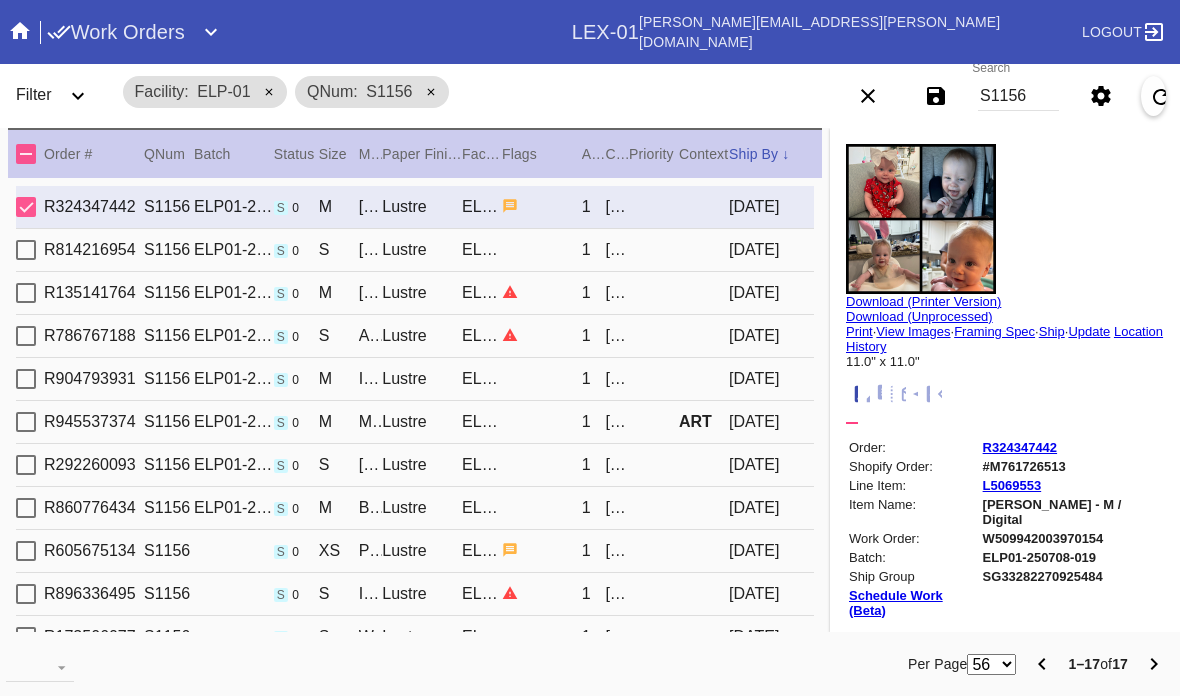 click on "Update" at bounding box center (1089, 331) 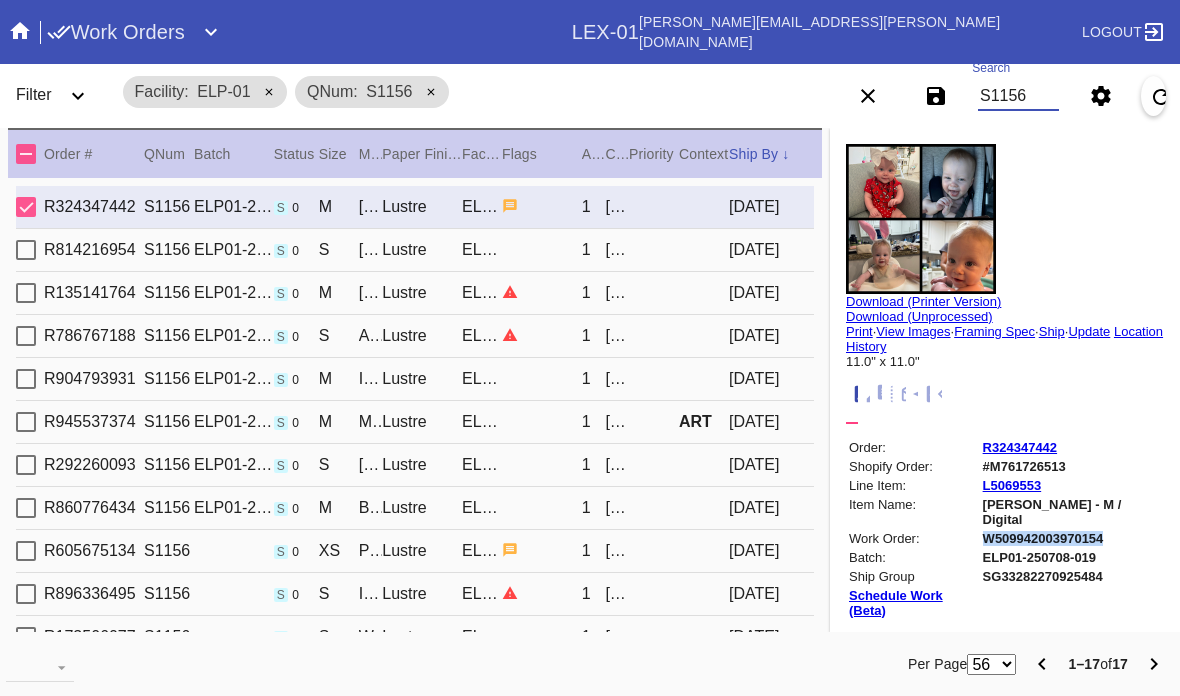 click on "S1156" at bounding box center [1018, 96] 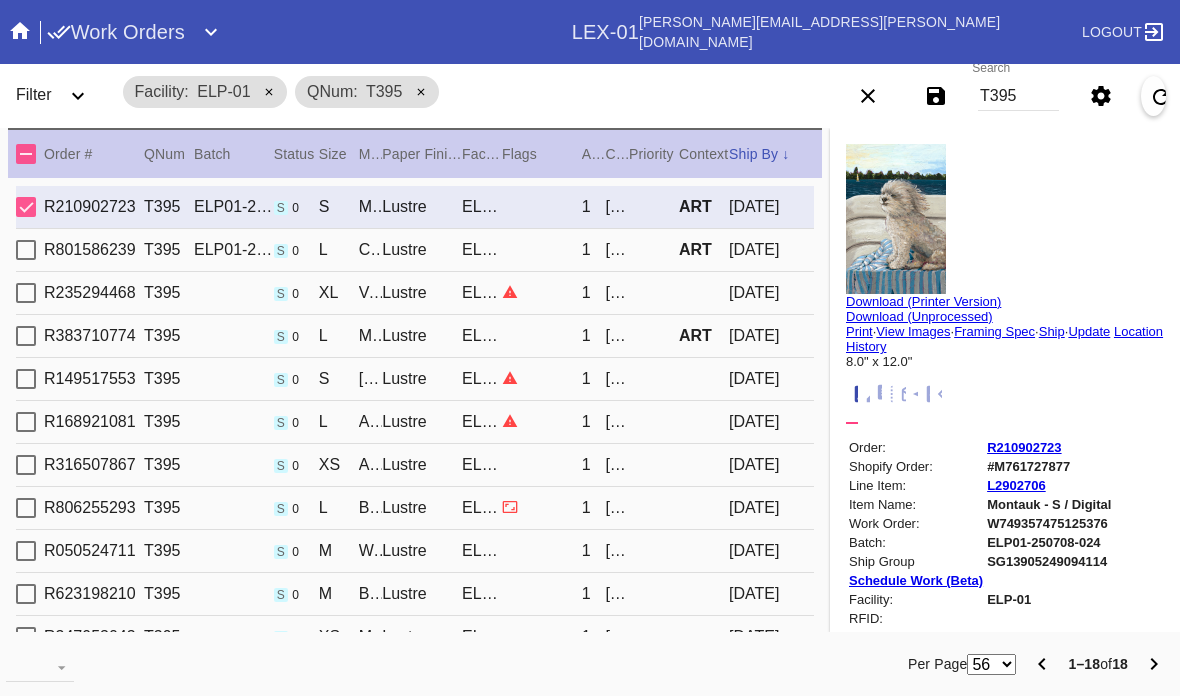 click on "T395" at bounding box center (1018, 96) 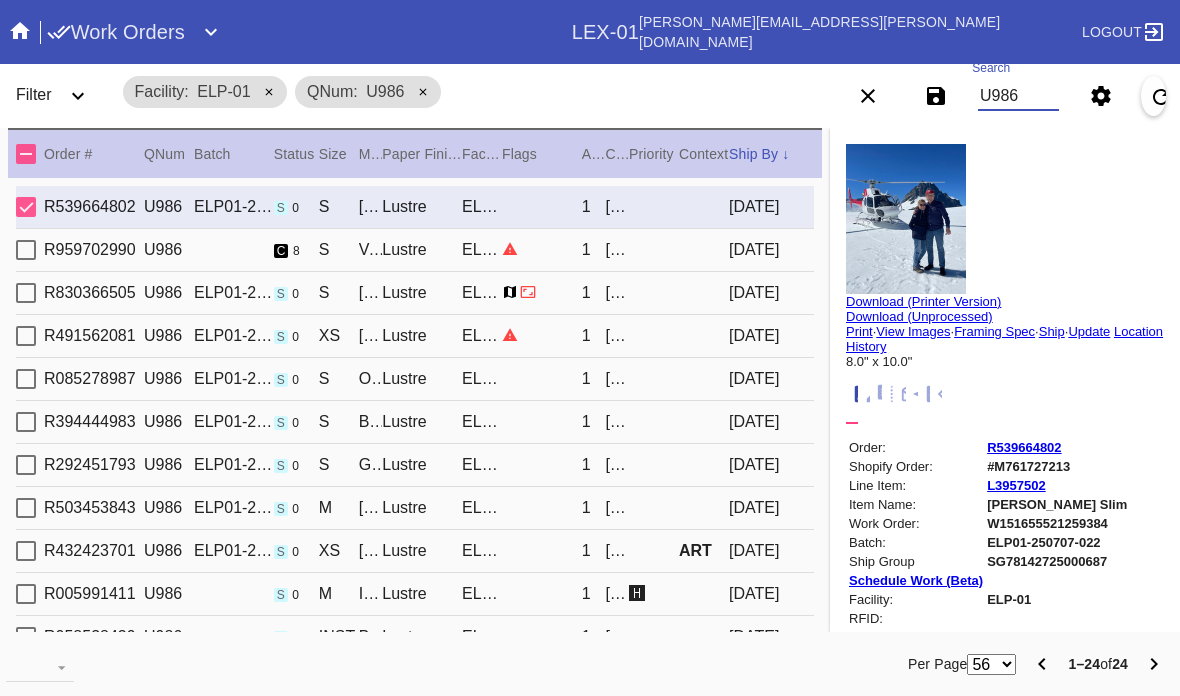 click on "U986" at bounding box center [1018, 96] 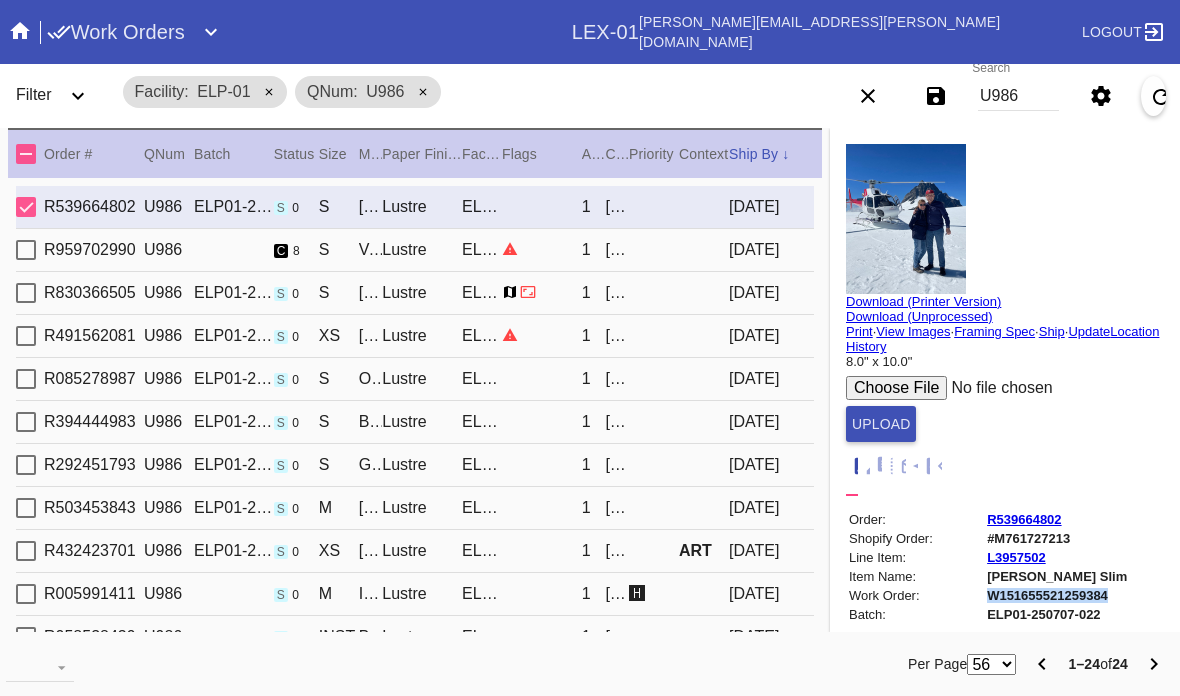 click on "U986" at bounding box center [1018, 96] 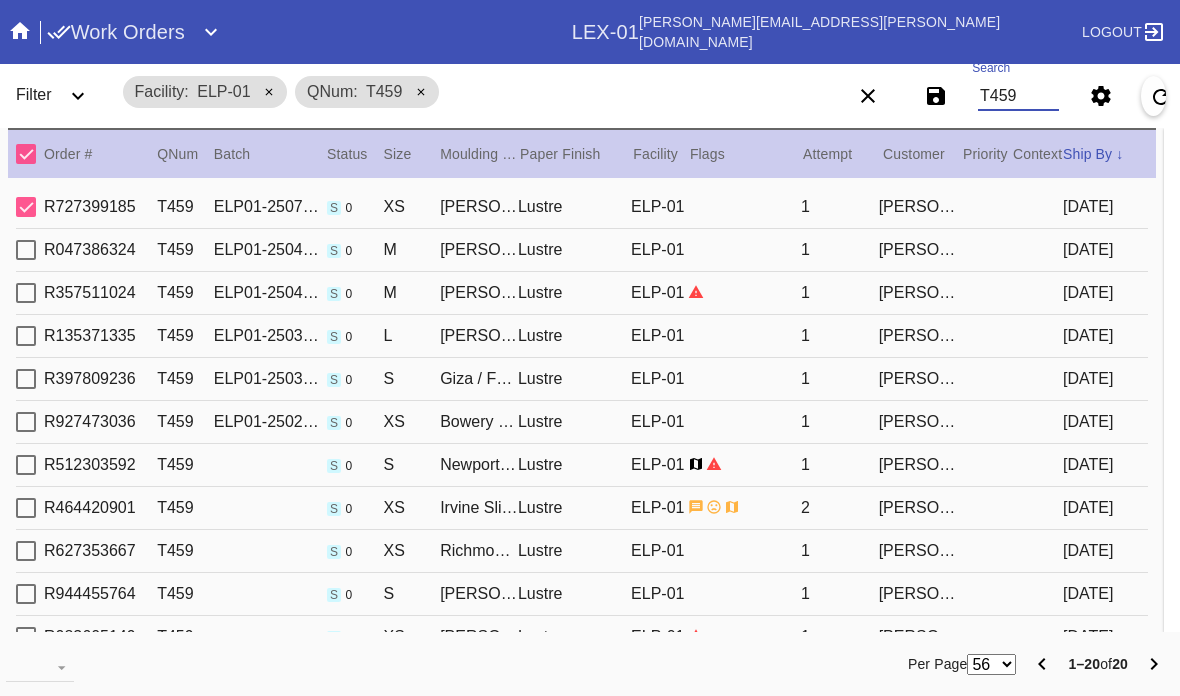 click on "R727399185 T459 ELP01-250709-005 s   0 XS [PERSON_NAME] Slim / Dove White Lustre ELP-01 1 [PERSON_NAME]
[DATE]" at bounding box center [582, 207] 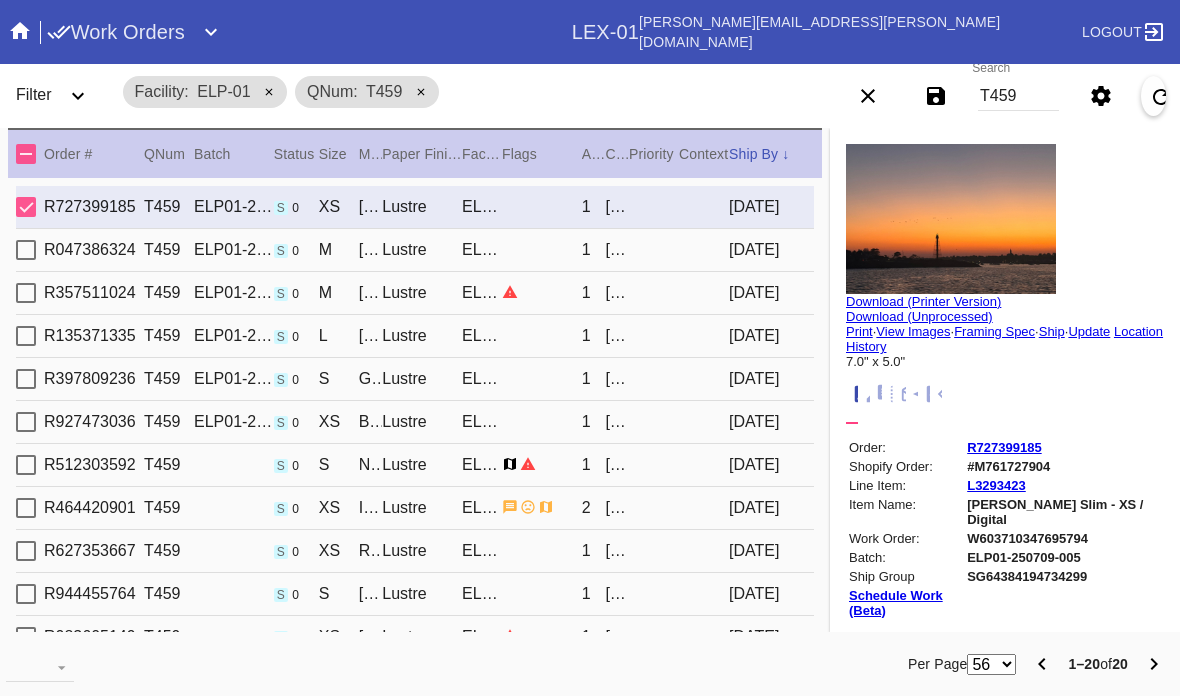 click on "Update" at bounding box center [1089, 331] 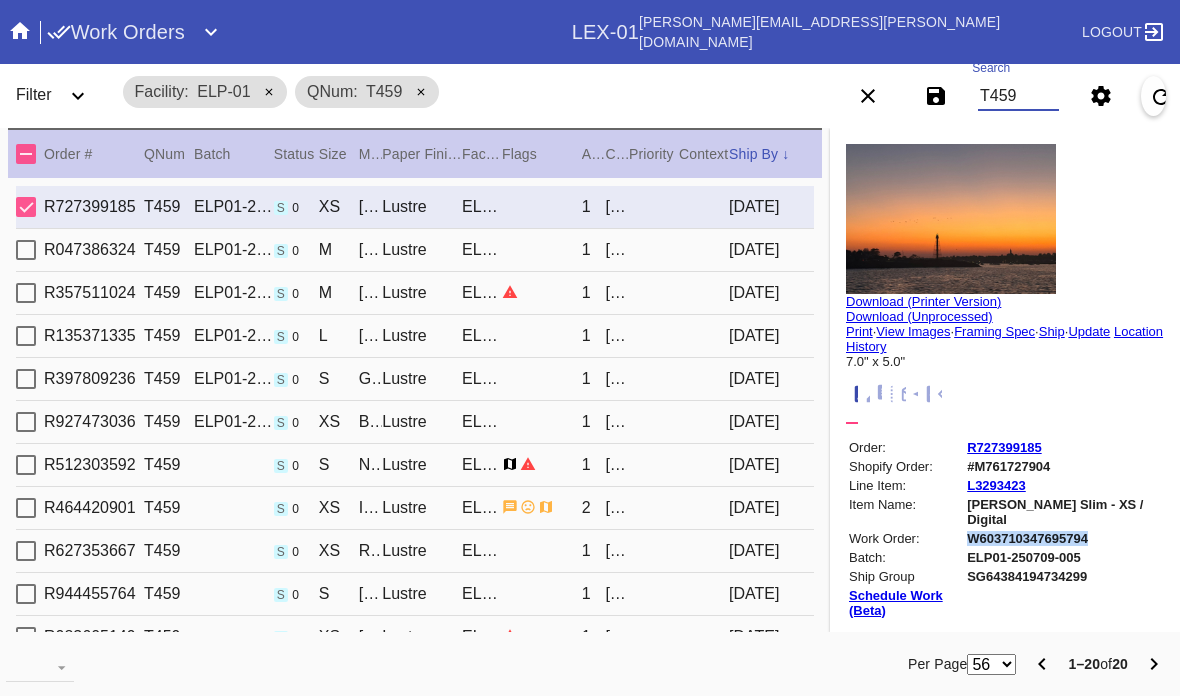 click on "T459" at bounding box center (1018, 96) 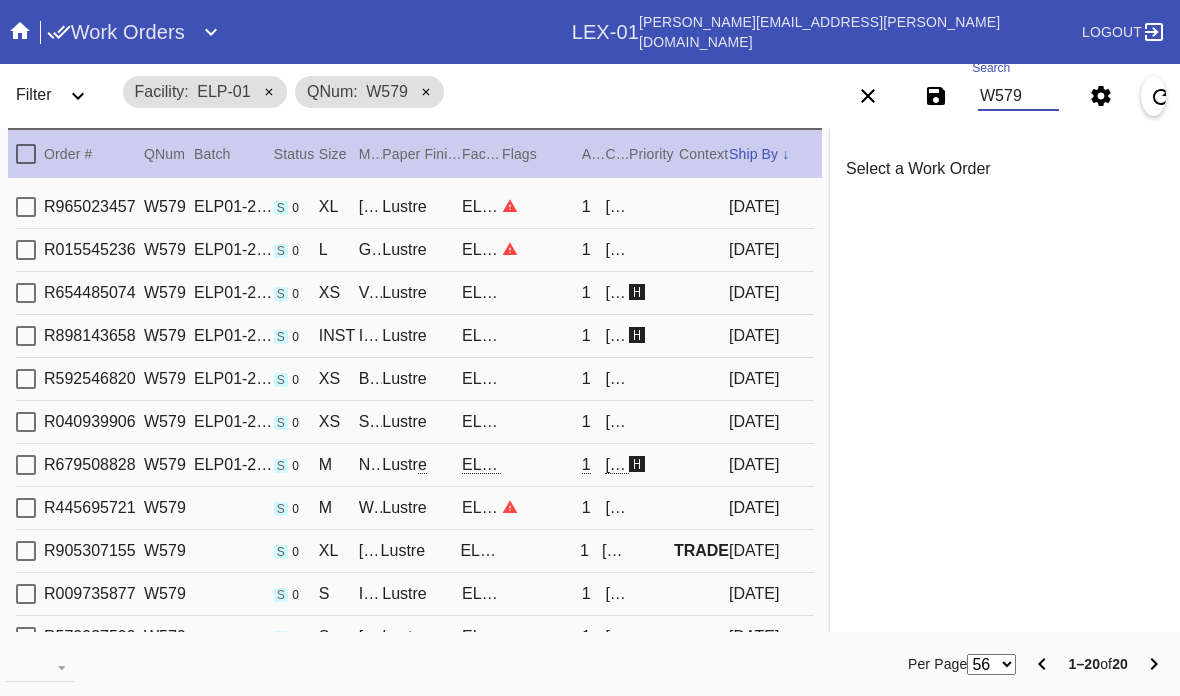 click at bounding box center (542, 206) 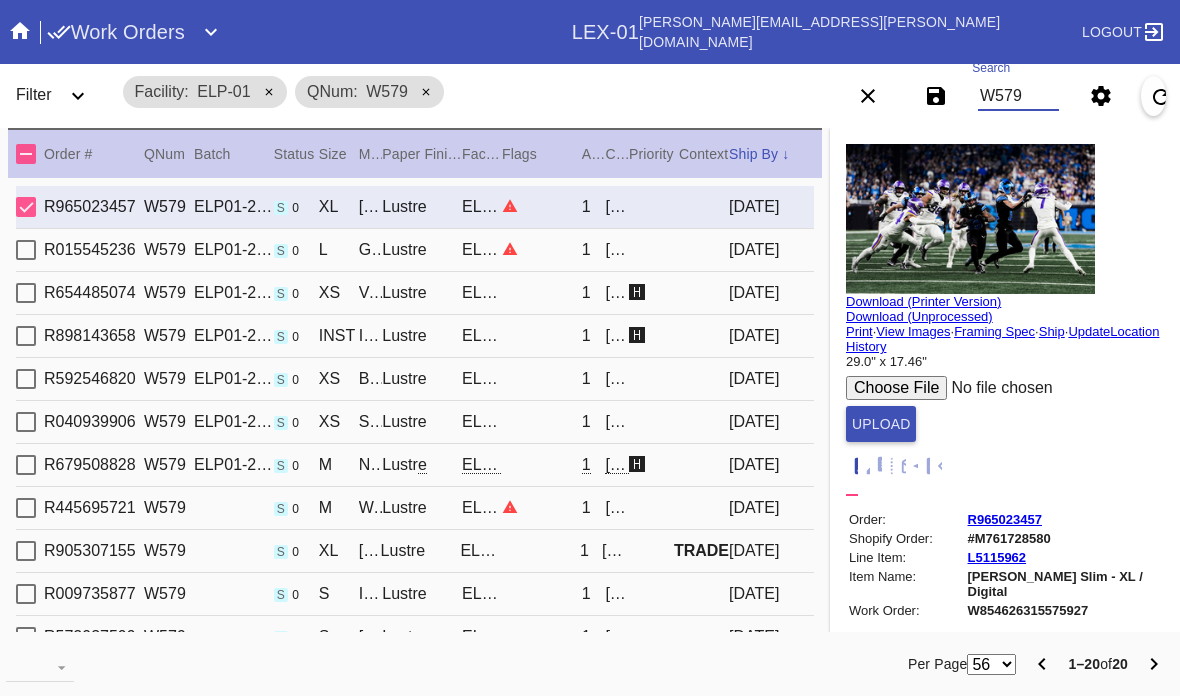 click on "W579" at bounding box center [1018, 96] 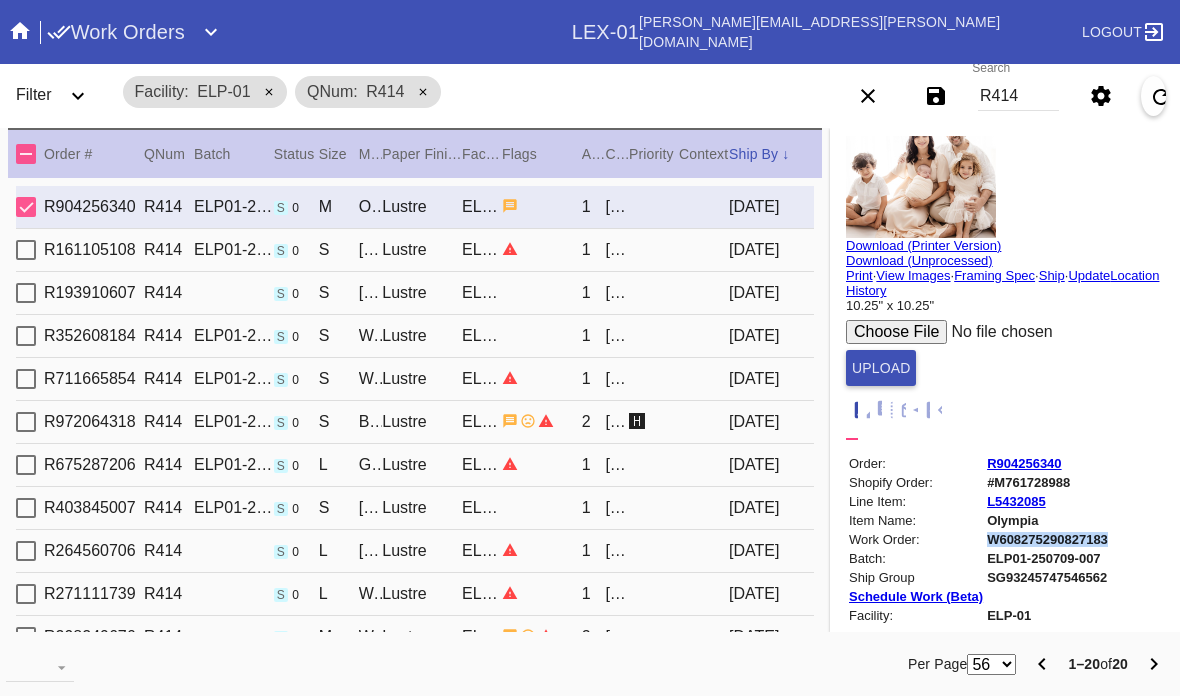 scroll, scrollTop: 132, scrollLeft: -1, axis: both 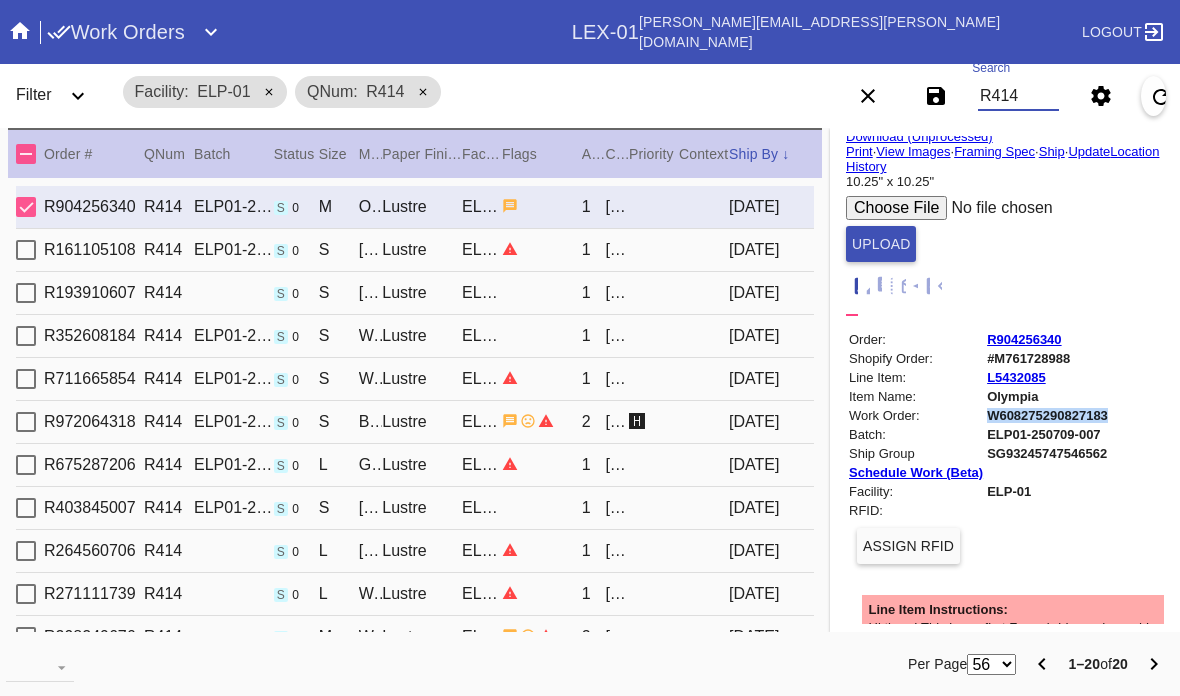 click on "R414" at bounding box center [1018, 96] 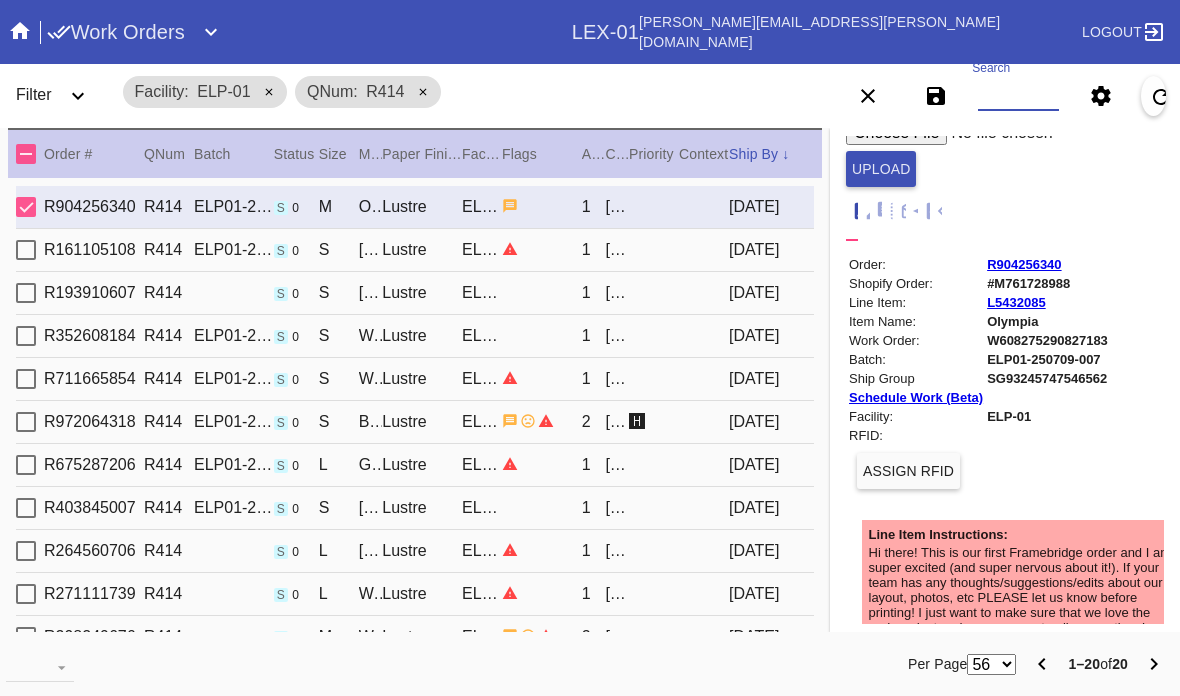 scroll, scrollTop: 256, scrollLeft: 0, axis: vertical 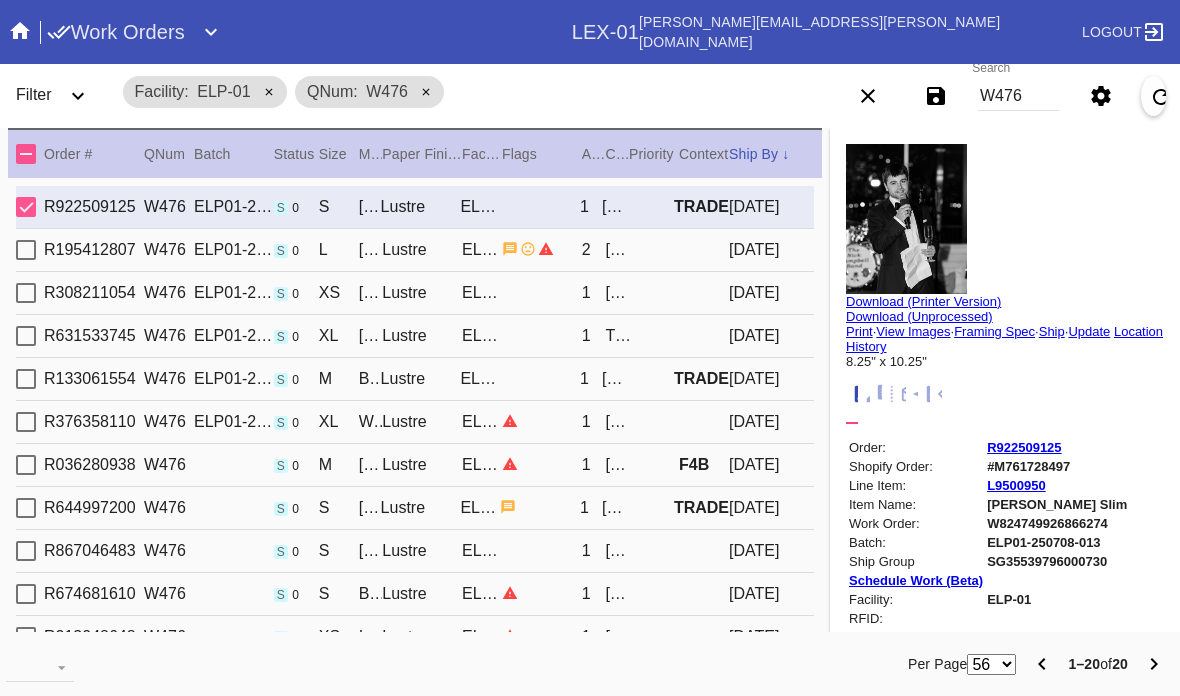 click on "Update" at bounding box center [1089, 331] 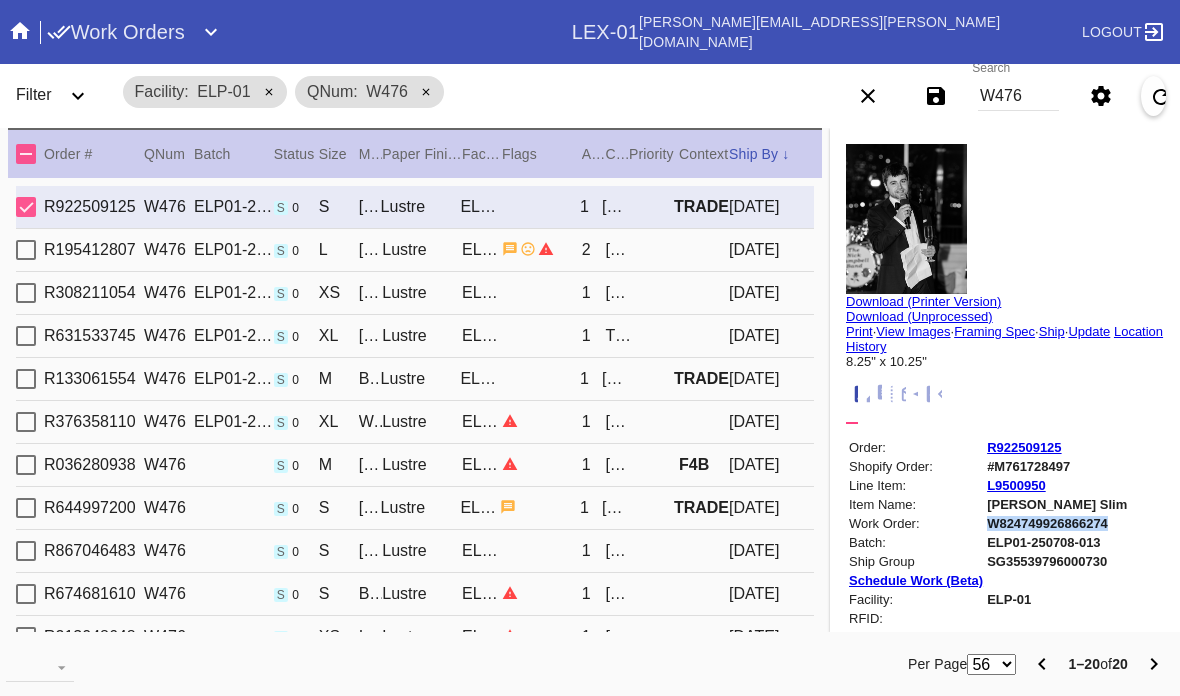 click on "Per Page   56 100 250 1–20  of  20" at bounding box center [767, 664] 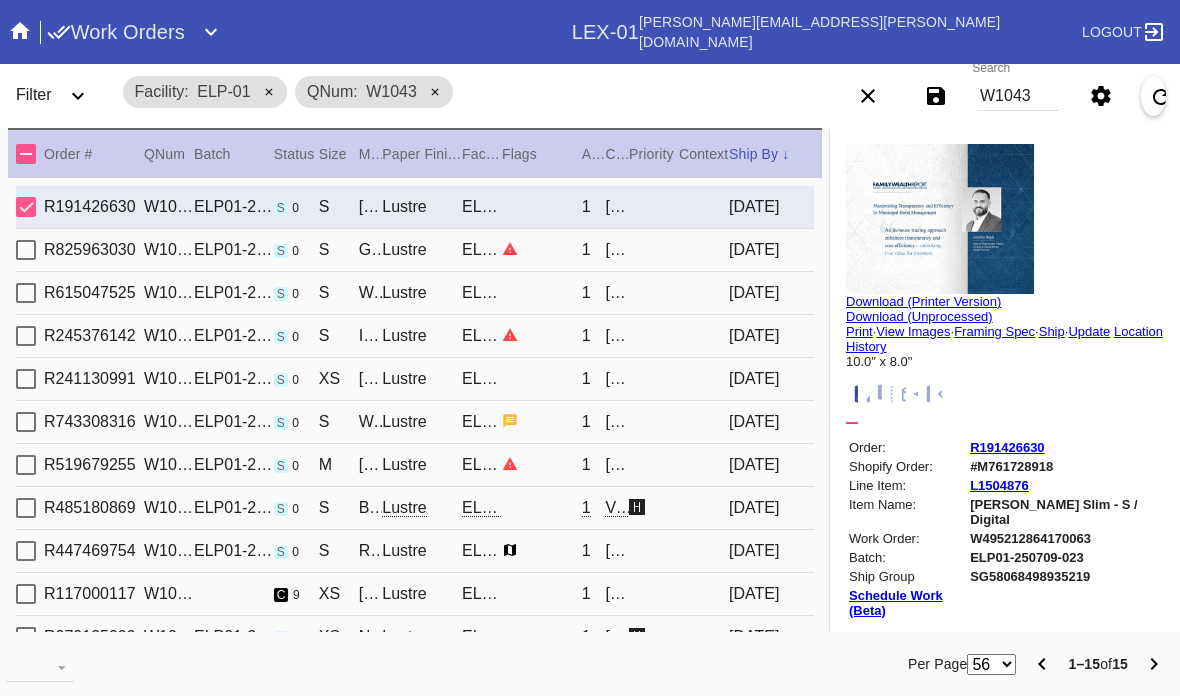 click on "W1043" at bounding box center (1018, 96) 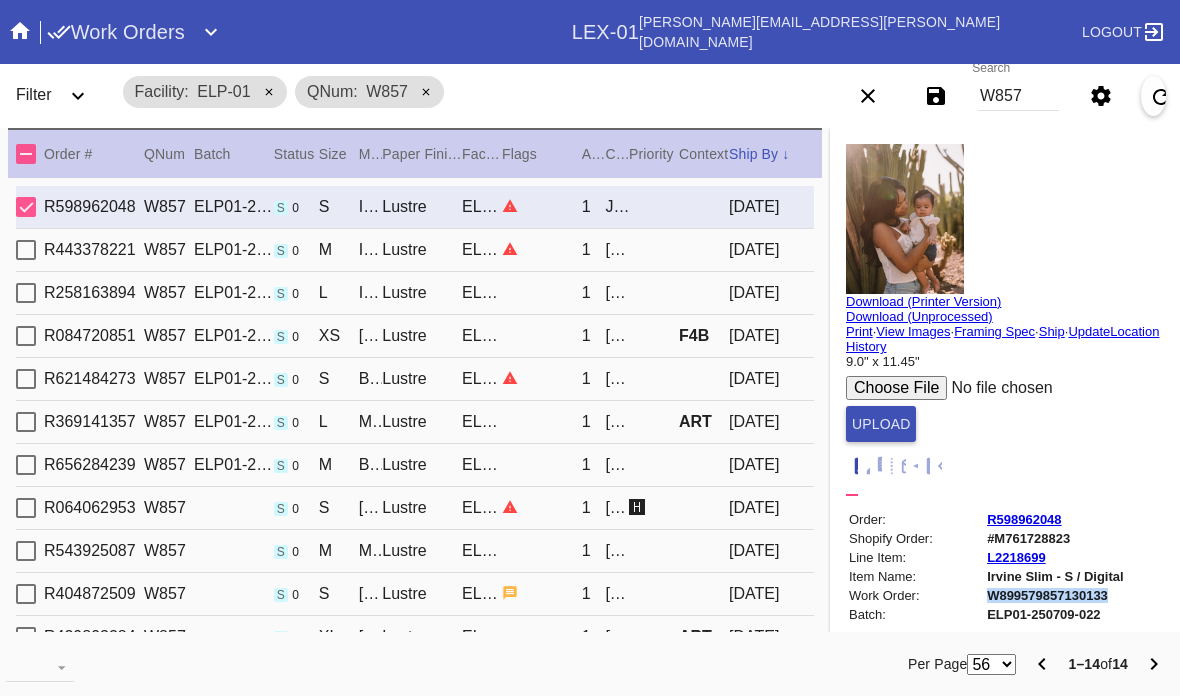click on "W857" at bounding box center [1018, 96] 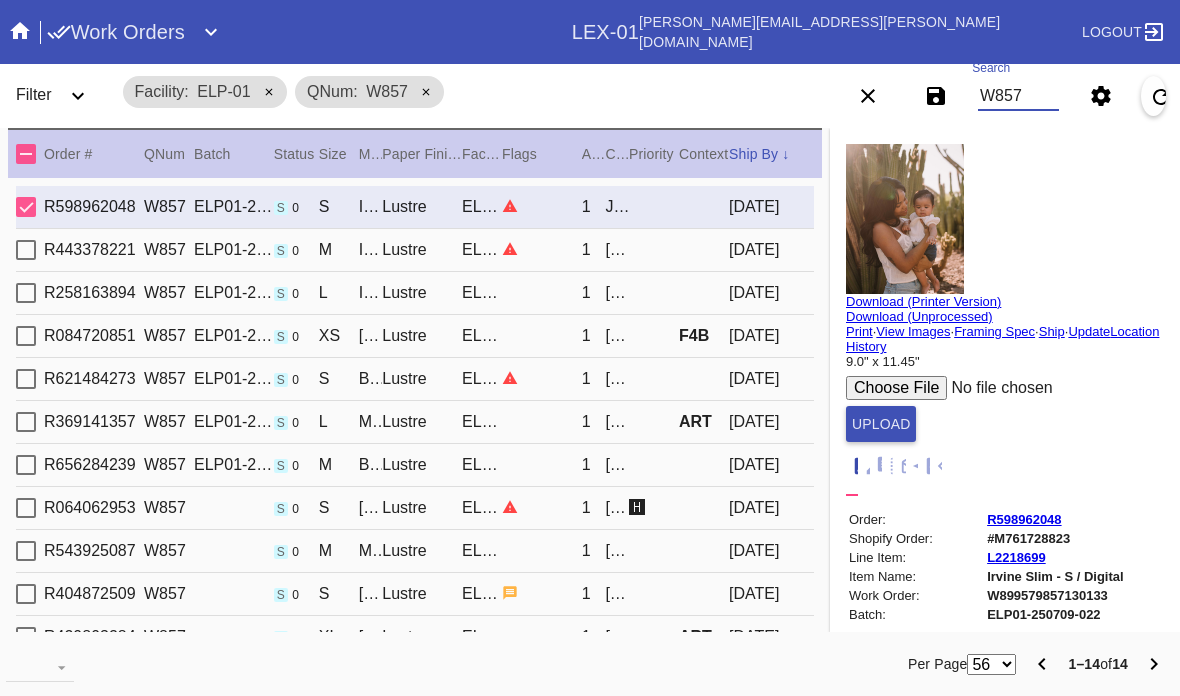 click on "W857" at bounding box center [1018, 96] 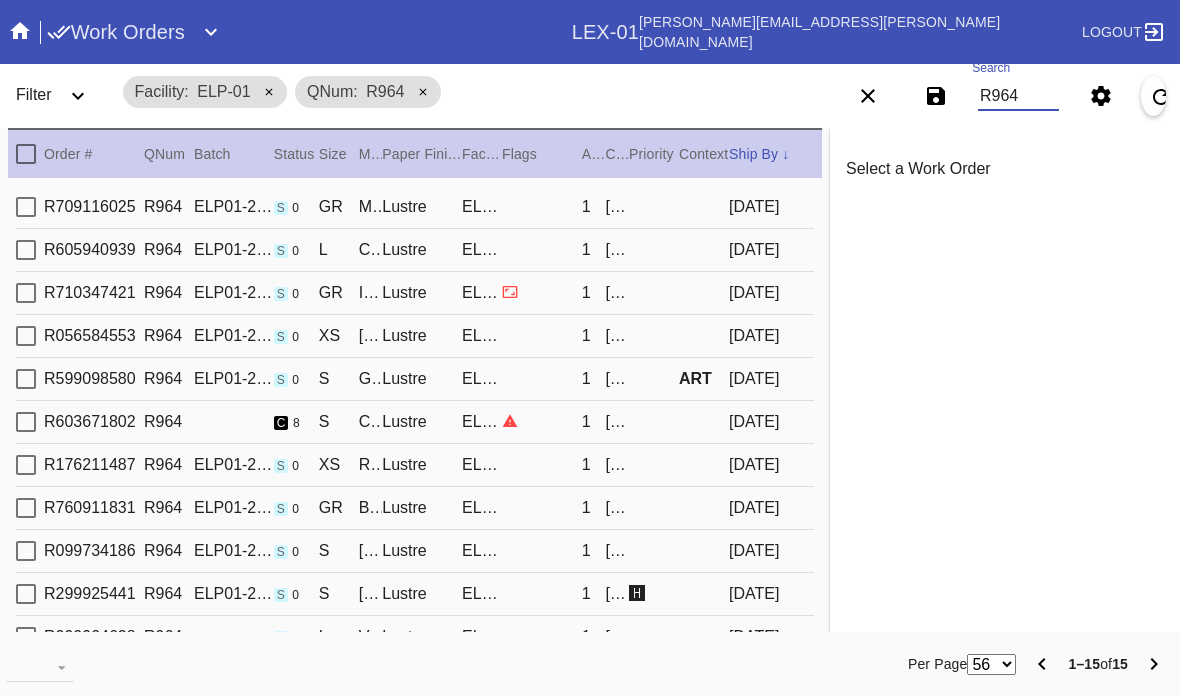click on "R709116025 R964 ELP01-250710-002 s   0 GR Montauk / No Mat Lustre ELP-01 1 [PERSON_NAME]
[DATE]" at bounding box center (415, 207) 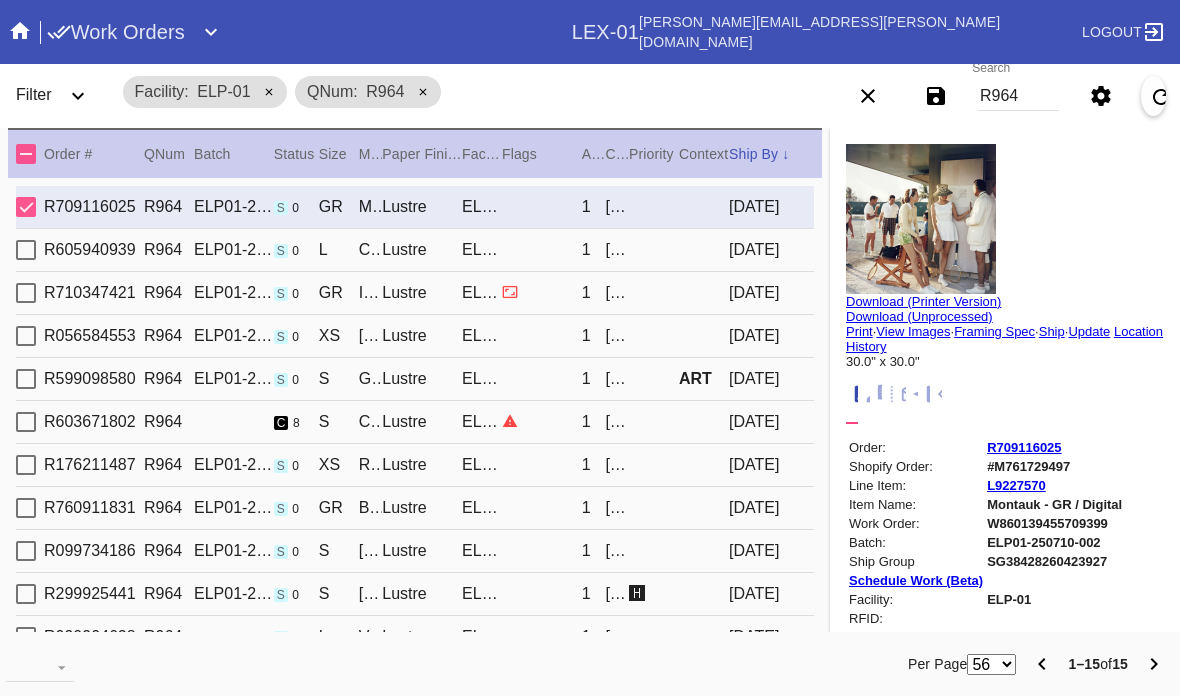 click on "Update" at bounding box center (1089, 331) 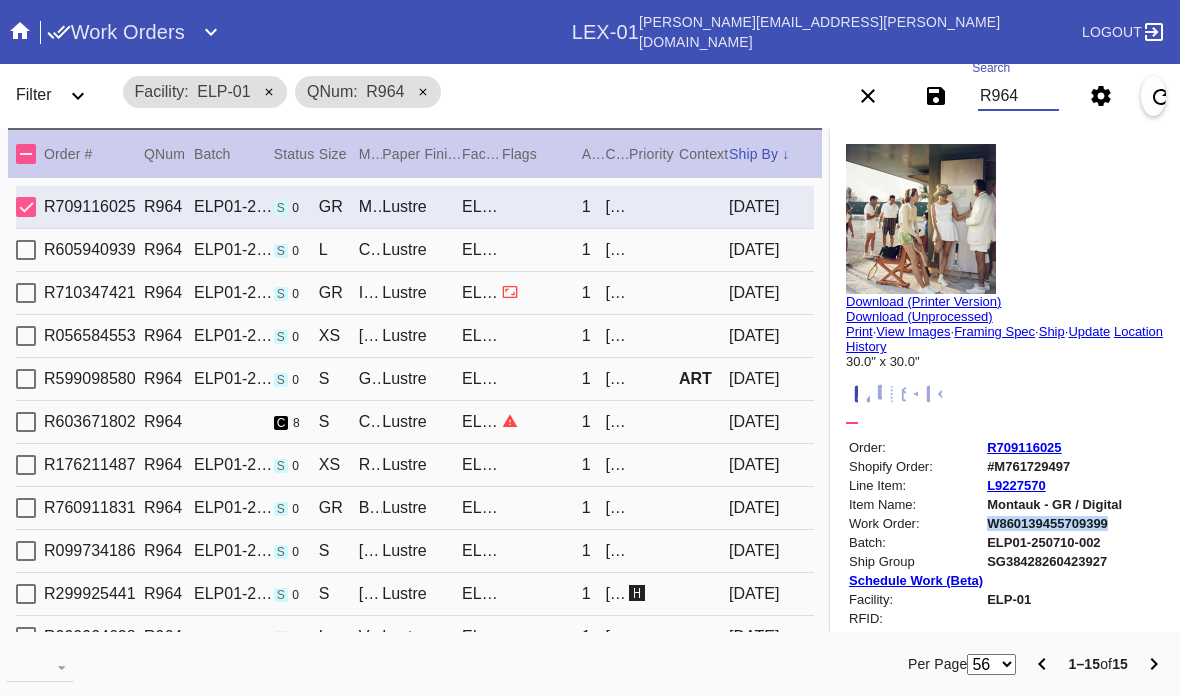 click on "R964" at bounding box center (1018, 96) 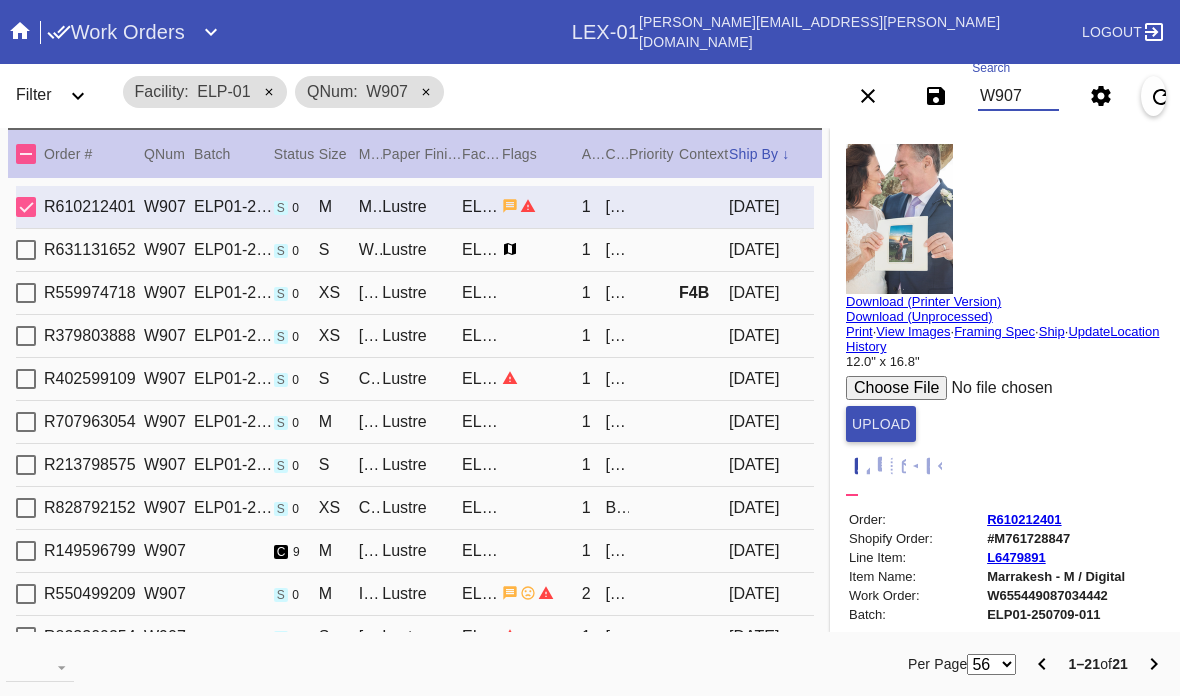 click on "W907" at bounding box center [1018, 96] 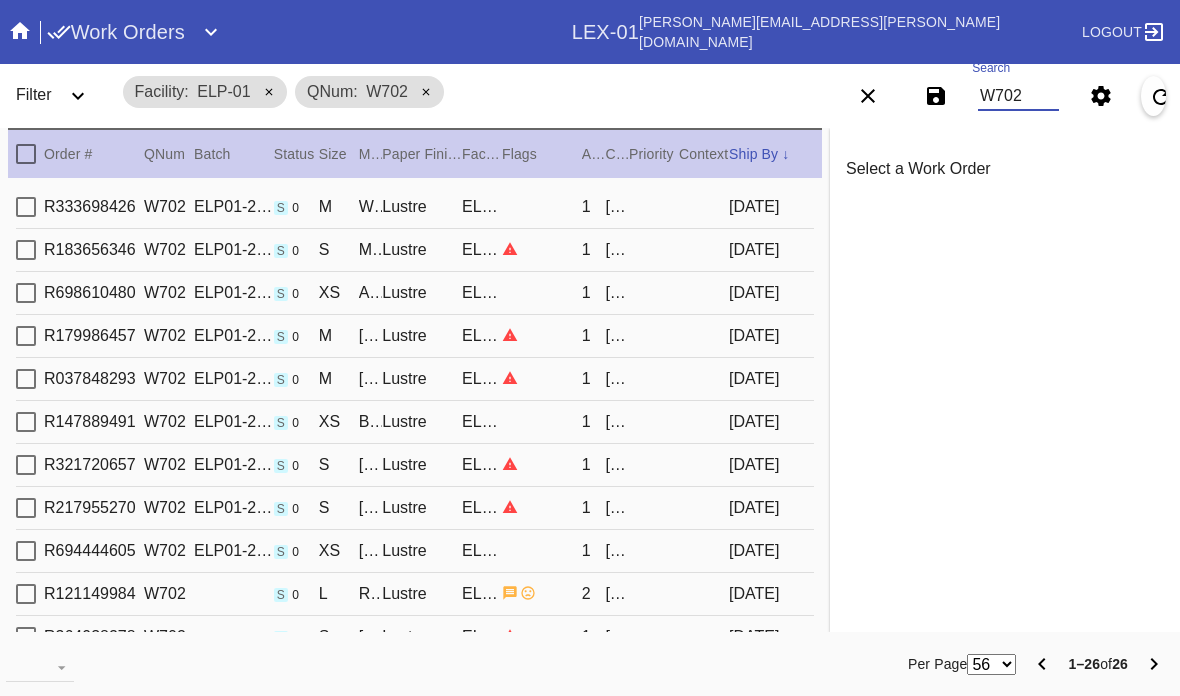 click on "R333698426 W702 ELP01-250709-015 s   0 M Windsor / Sugar Lustre ELP-01 1 [PERSON_NAME]
[DATE]" at bounding box center [415, 207] 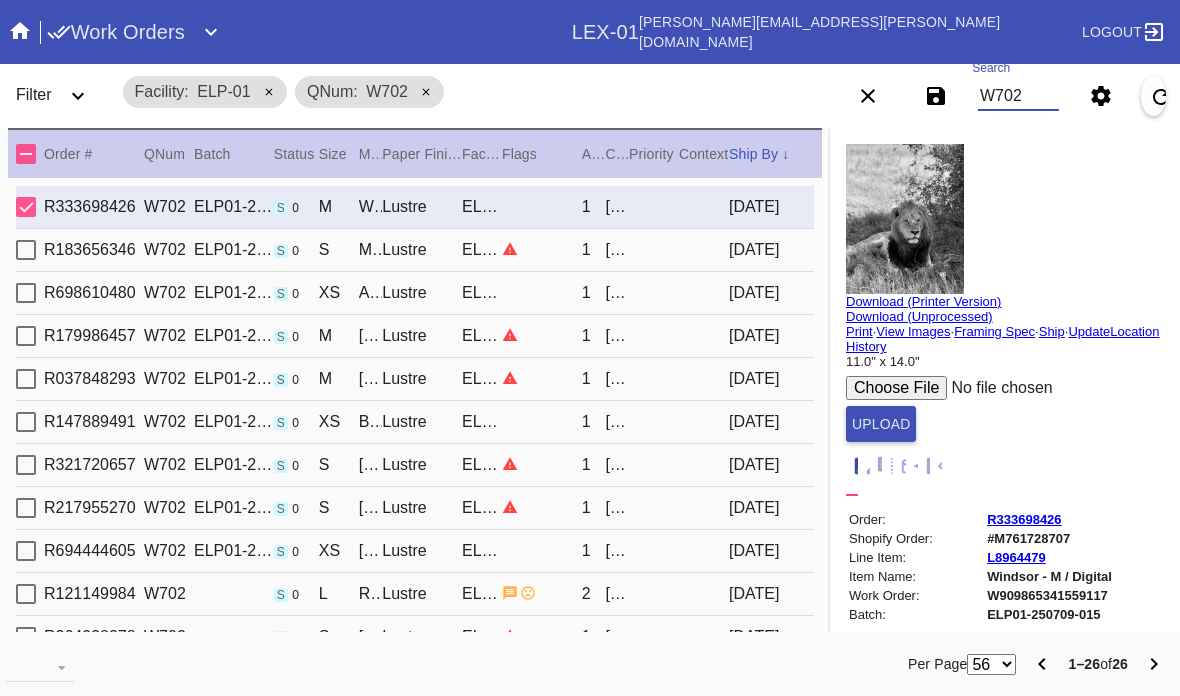 click on "W702" at bounding box center (1018, 96) 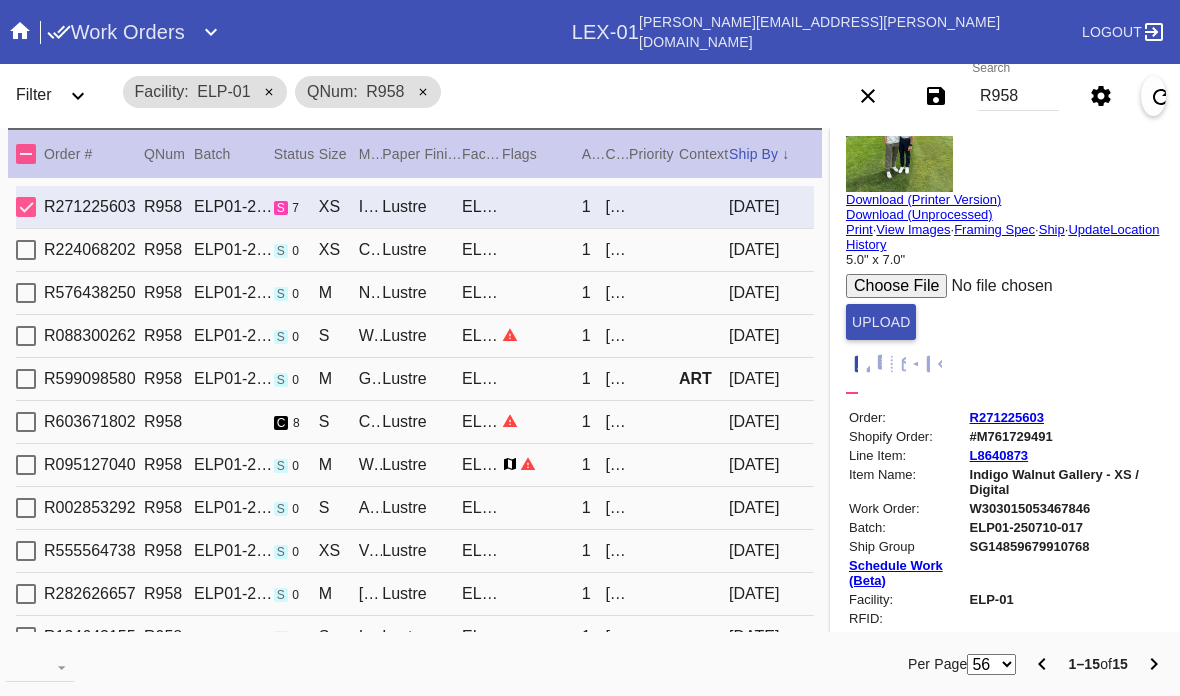 scroll, scrollTop: 106, scrollLeft: 6, axis: both 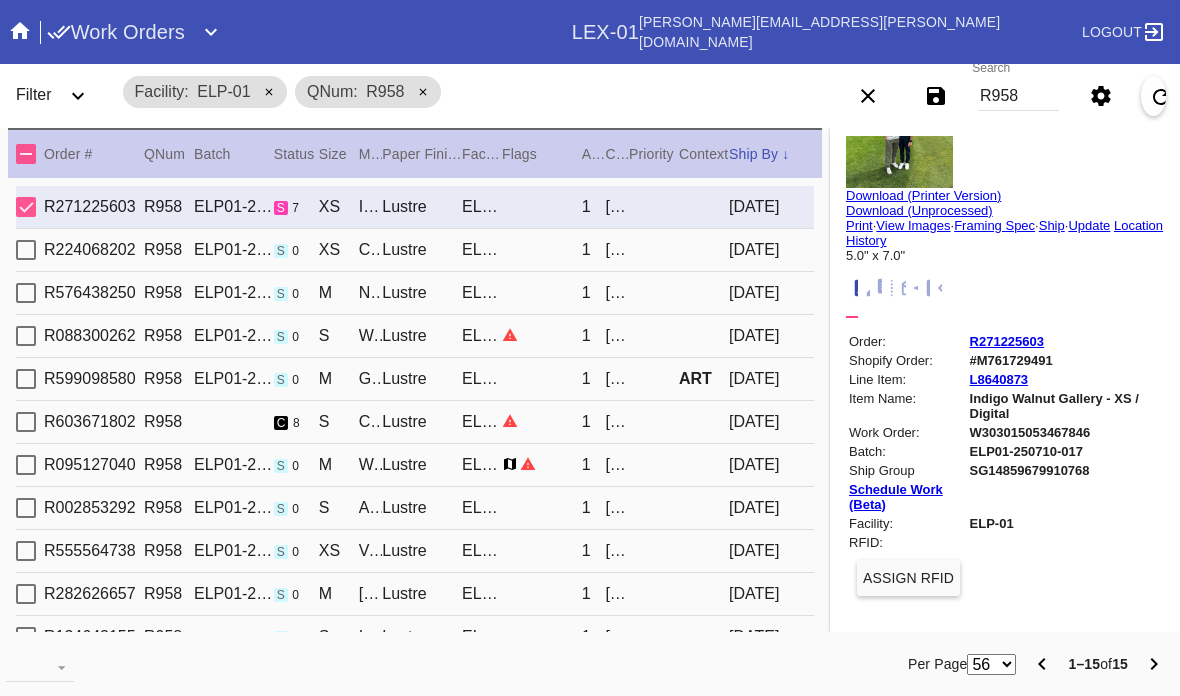 click on "Update" at bounding box center [1089, 225] 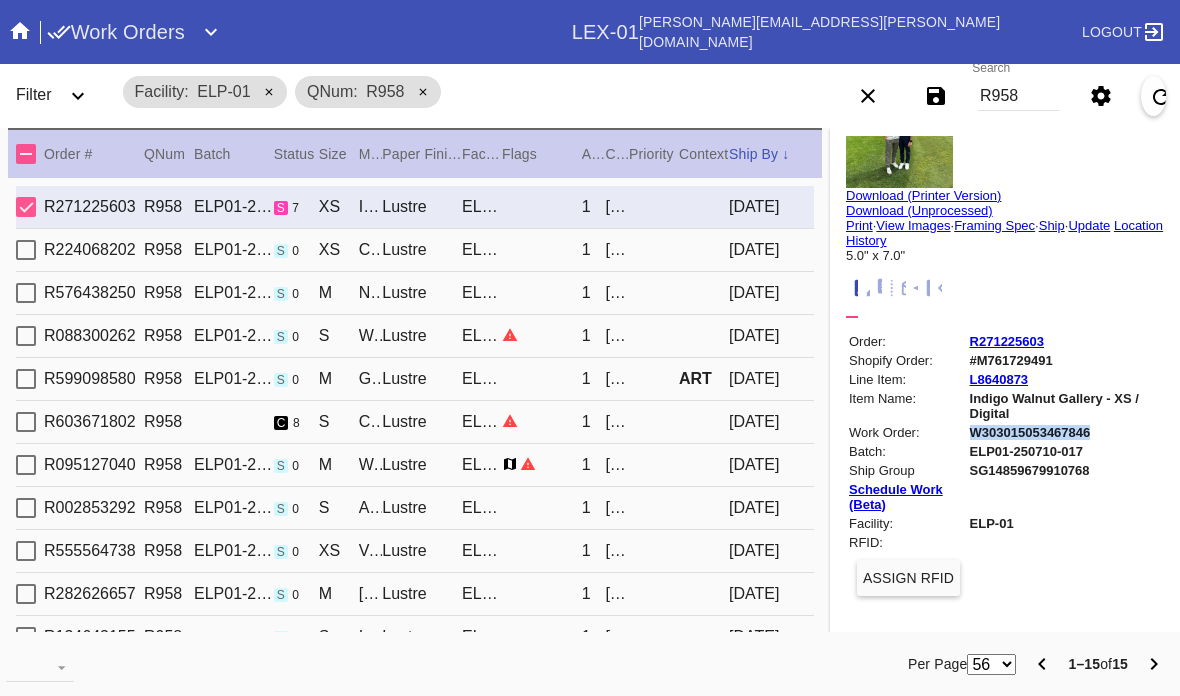 click on "R958" at bounding box center (1018, 96) 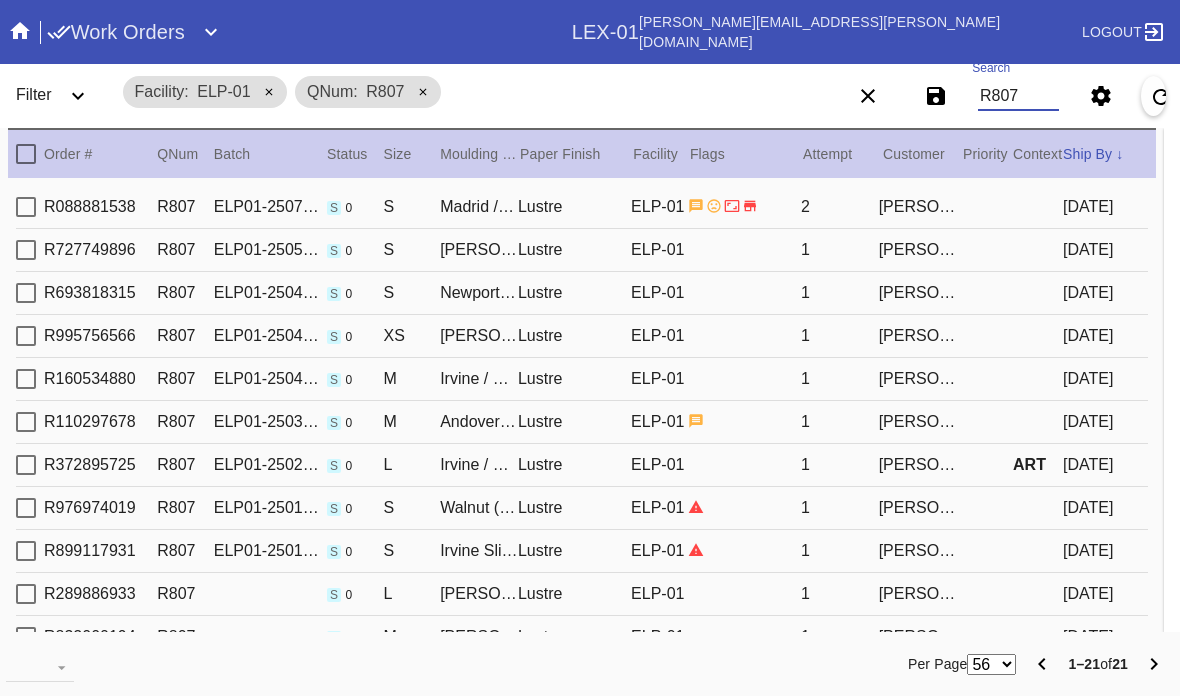 scroll, scrollTop: 0, scrollLeft: 0, axis: both 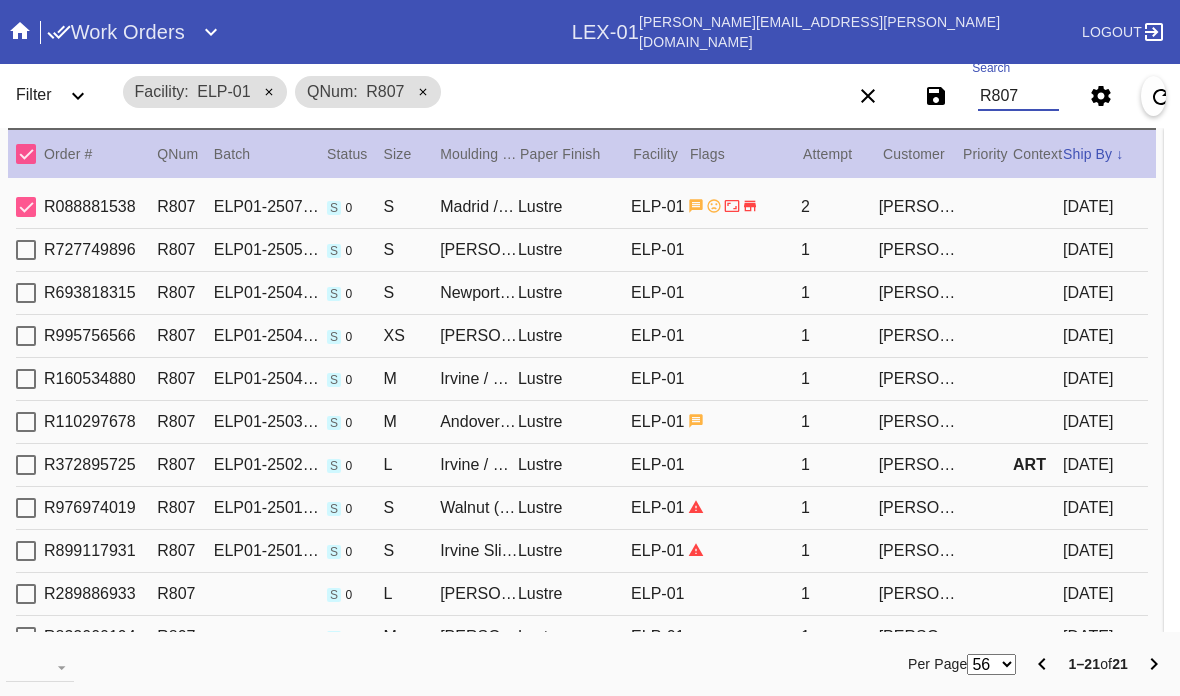 click at bounding box center [744, 206] 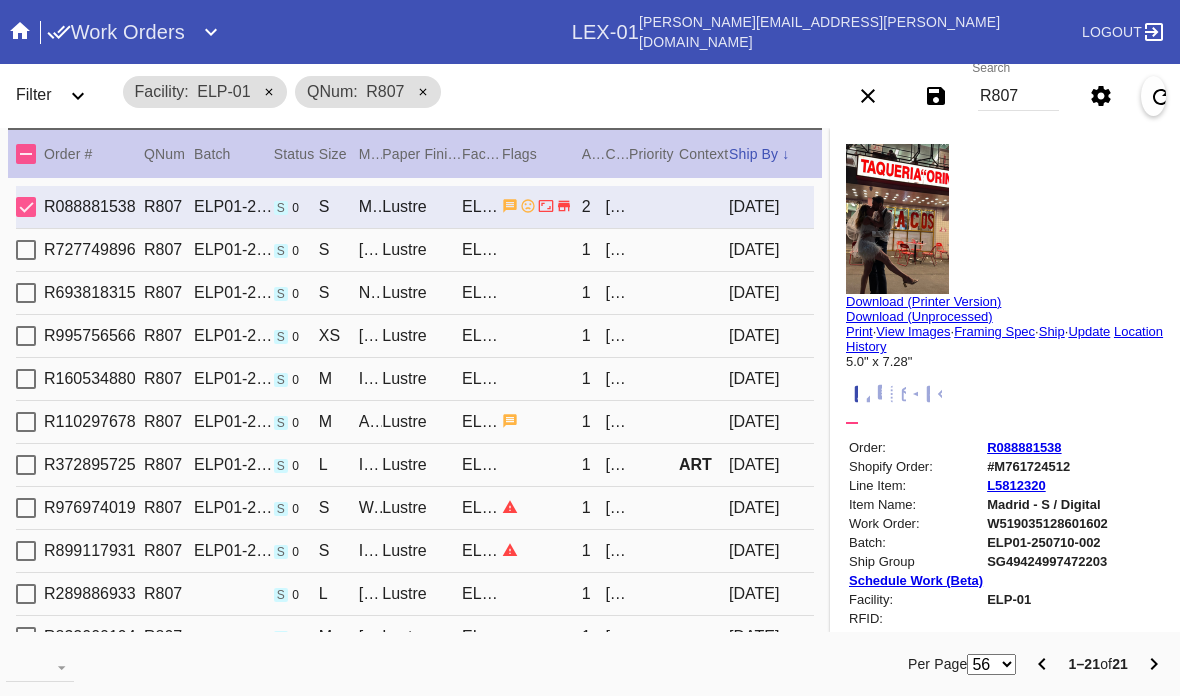 click on "View Images" at bounding box center [913, 331] 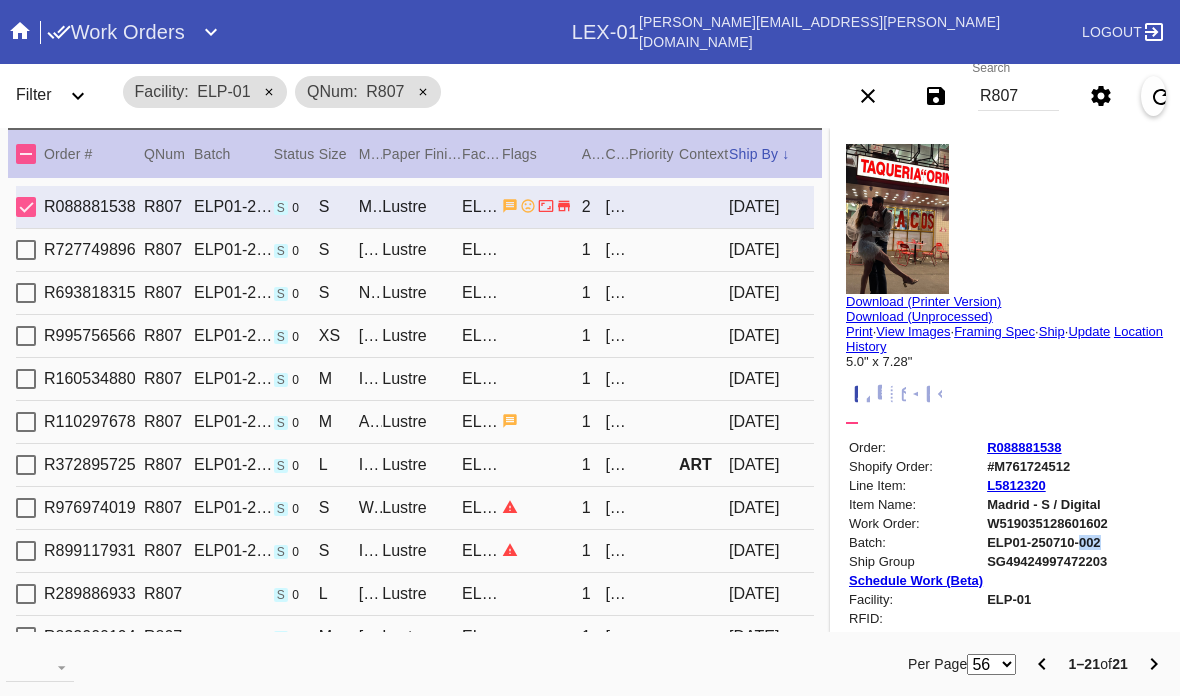click on "Order: R088881538 Shopify Order: #M761724512 Line Item: L5812320 Item Name: Madrid - S / Digital Work Order: W519035128601602 Batch: ELP01-250710-002 Ship Group SG49424997472203 Schedule Work (Beta) Facility: ELP-01 RFID:
Assign RFID" at bounding box center (978, 559) 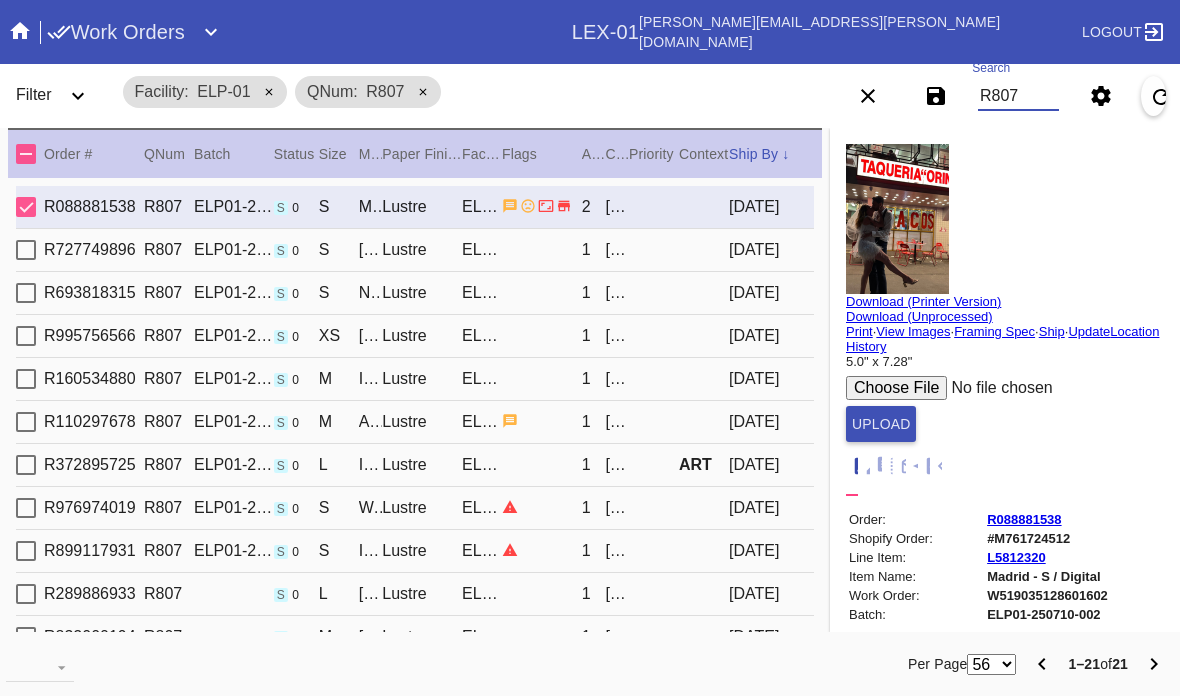 click on "R807" at bounding box center (1018, 96) 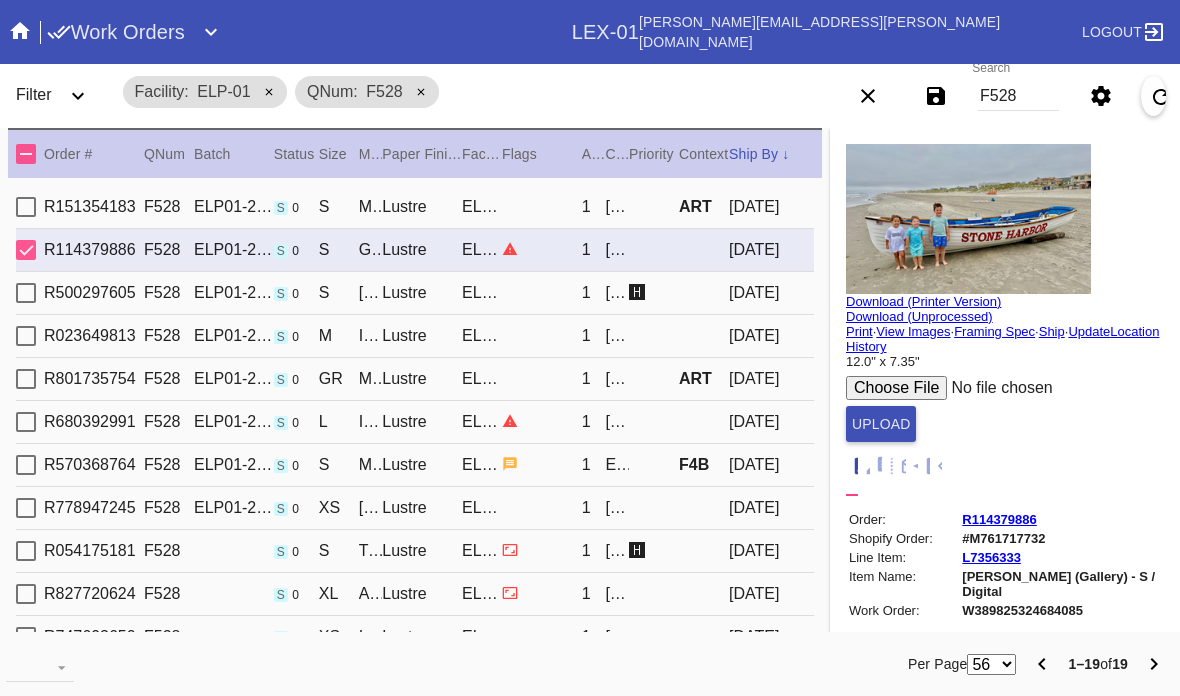 click on "[DATE]" at bounding box center (771, 207) 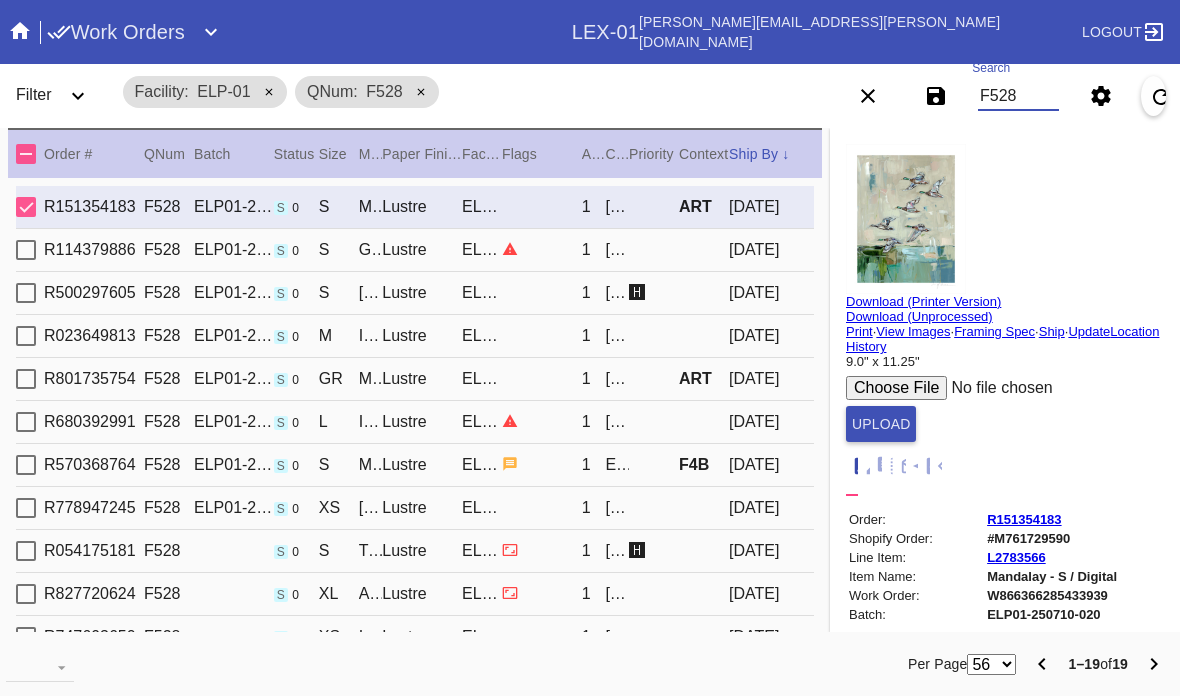 click on "F528" at bounding box center (1018, 96) 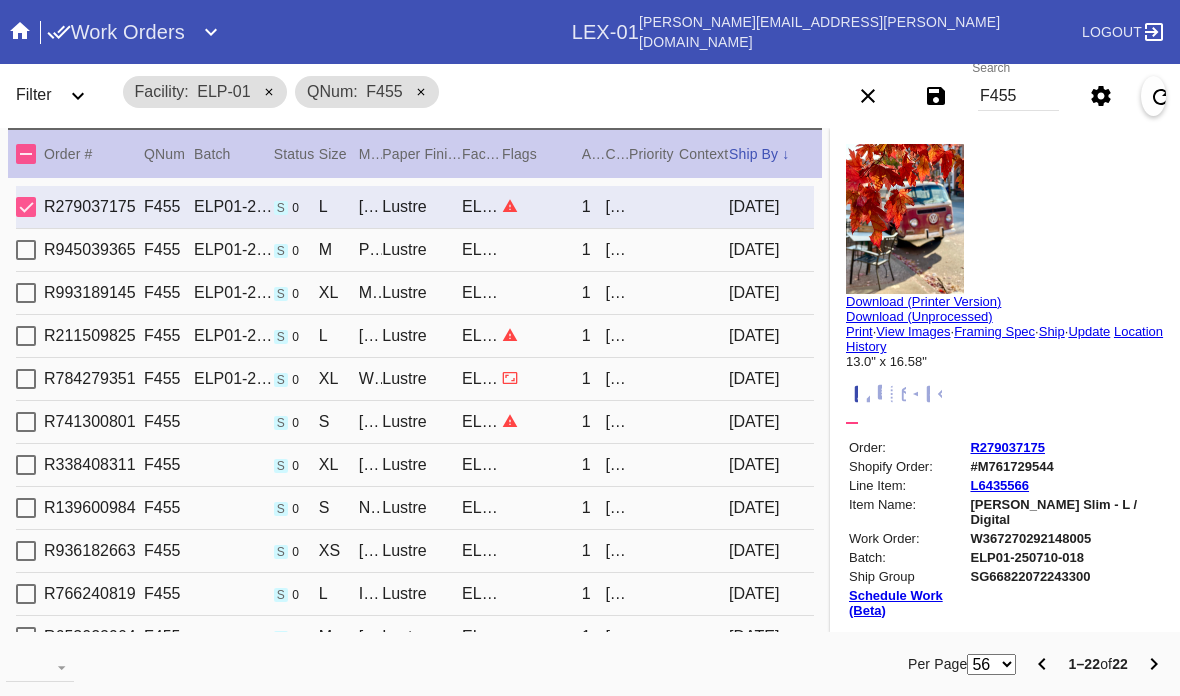 click on "Update" at bounding box center (1089, 331) 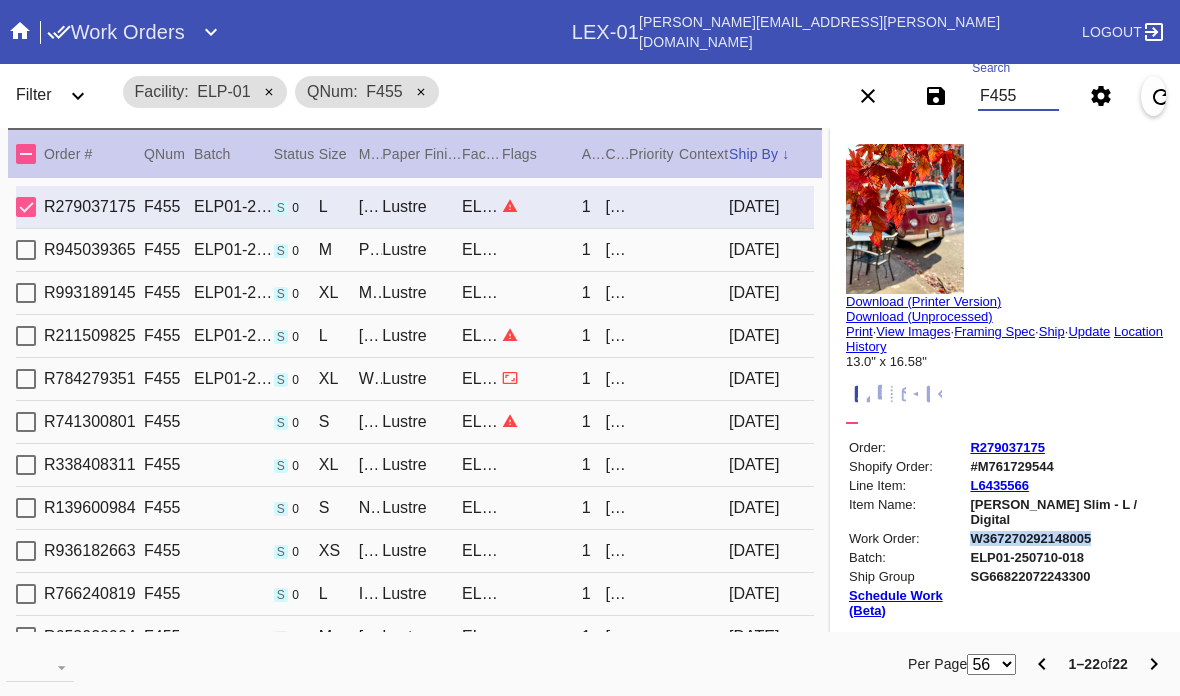 click on "F455" at bounding box center [1018, 96] 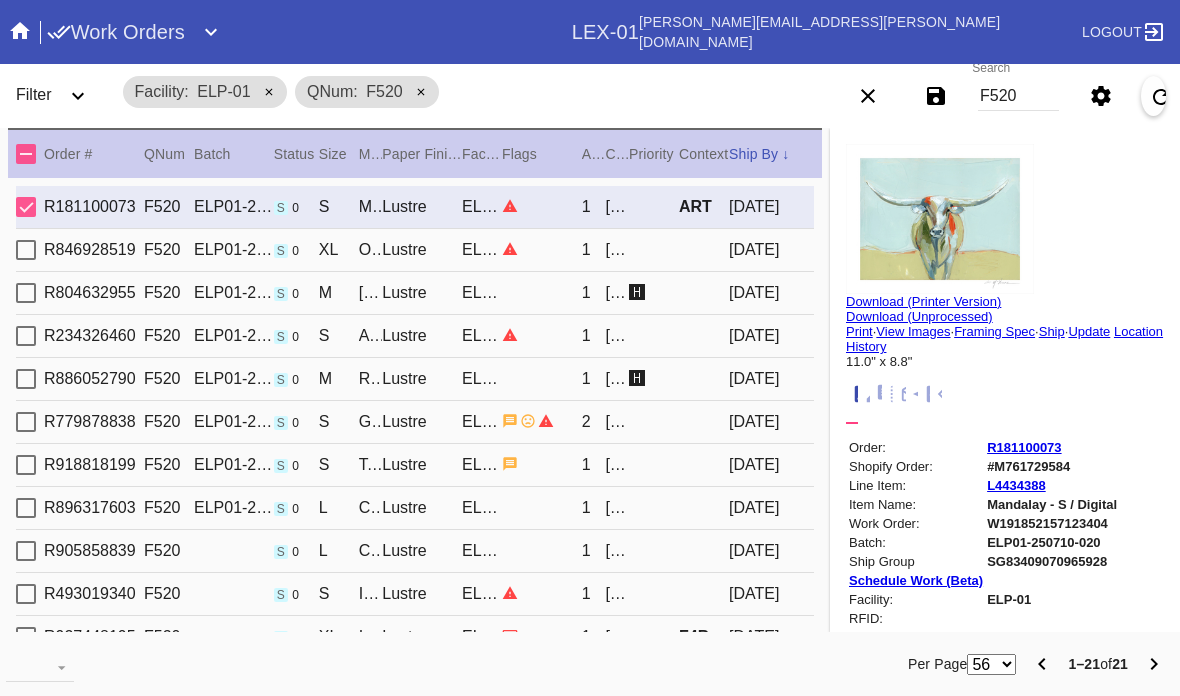 click on "11.0" x 8.8"" at bounding box center [1005, 361] 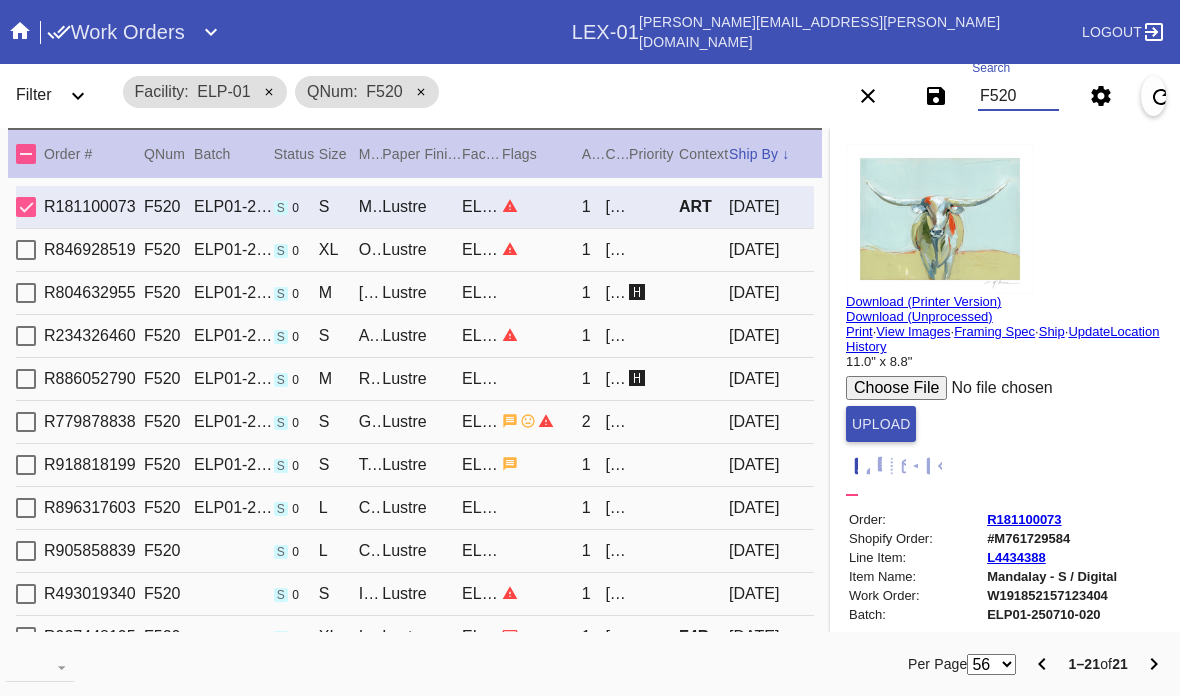 click on "F520" at bounding box center (1018, 96) 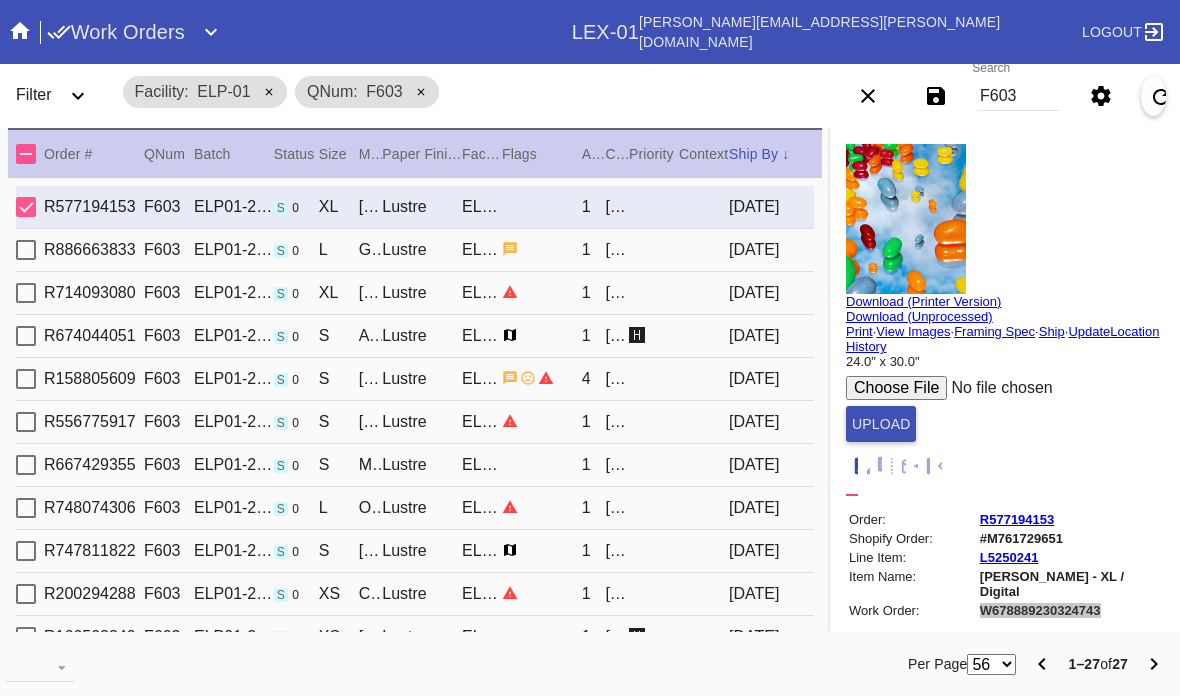 click on "Print" at bounding box center [859, 331] 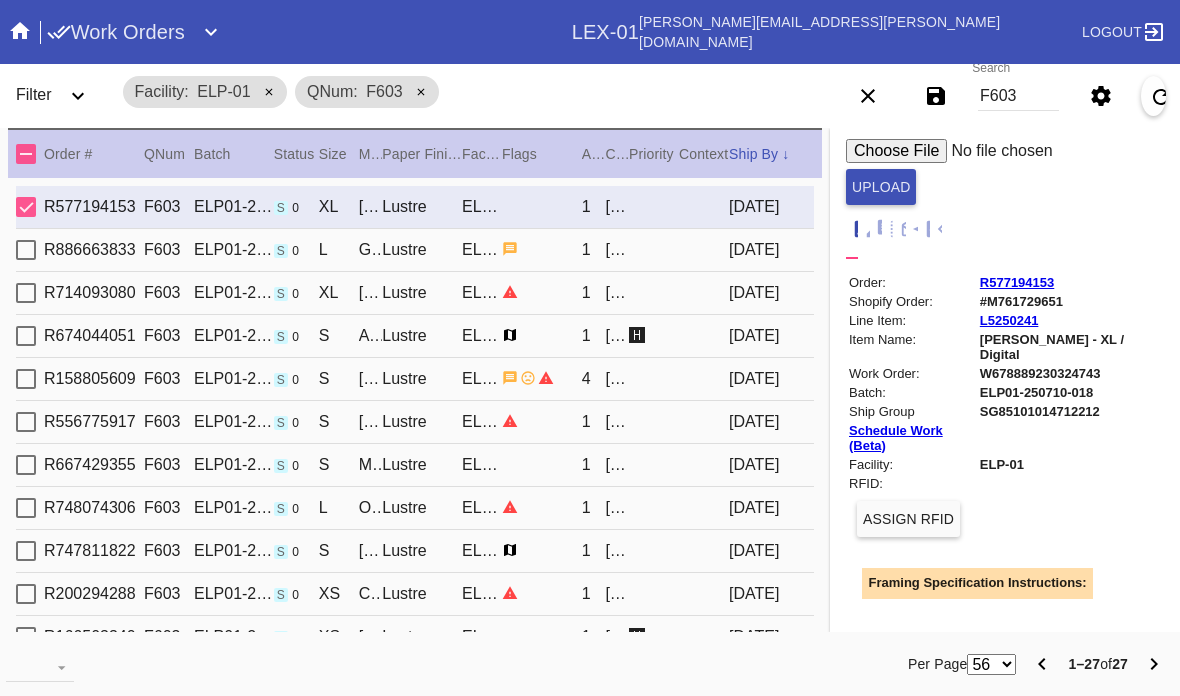 scroll, scrollTop: 233, scrollLeft: 1, axis: both 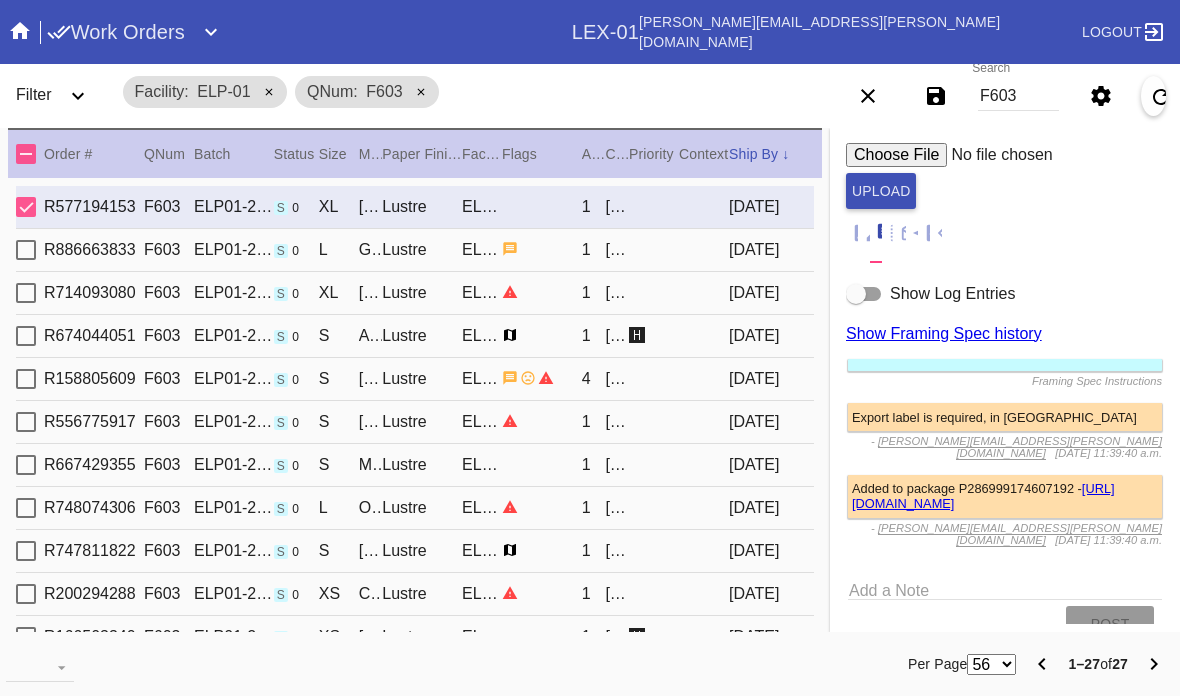 click at bounding box center [864, 294] 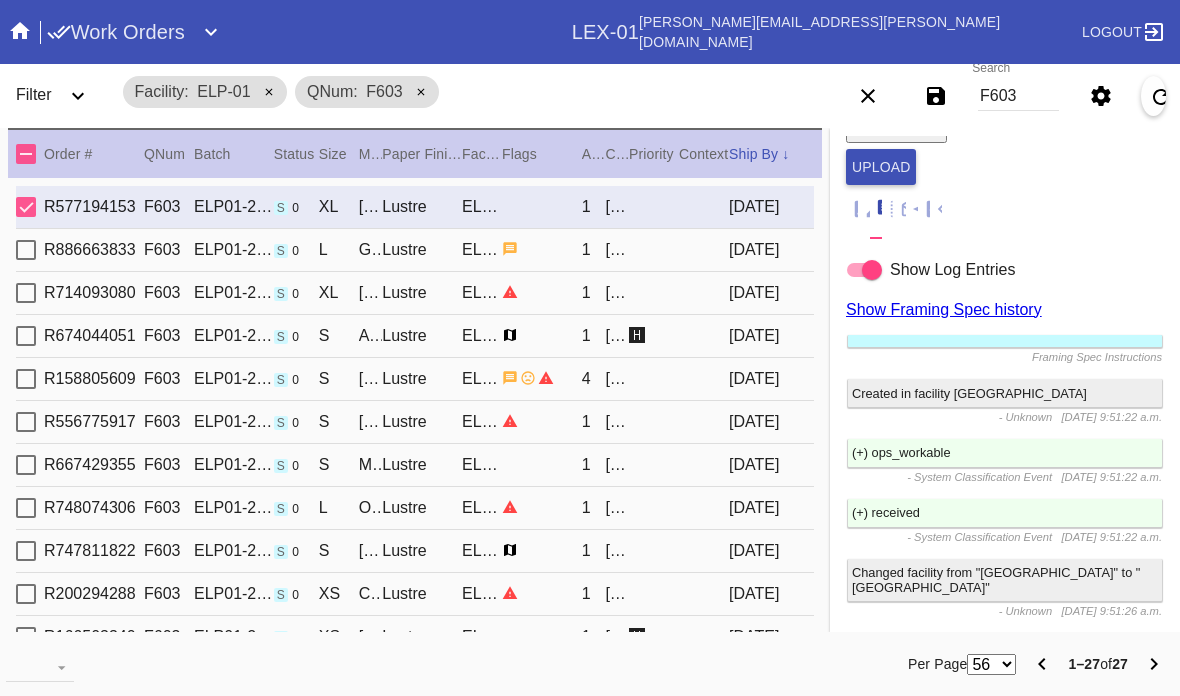 scroll, scrollTop: 239, scrollLeft: 13, axis: both 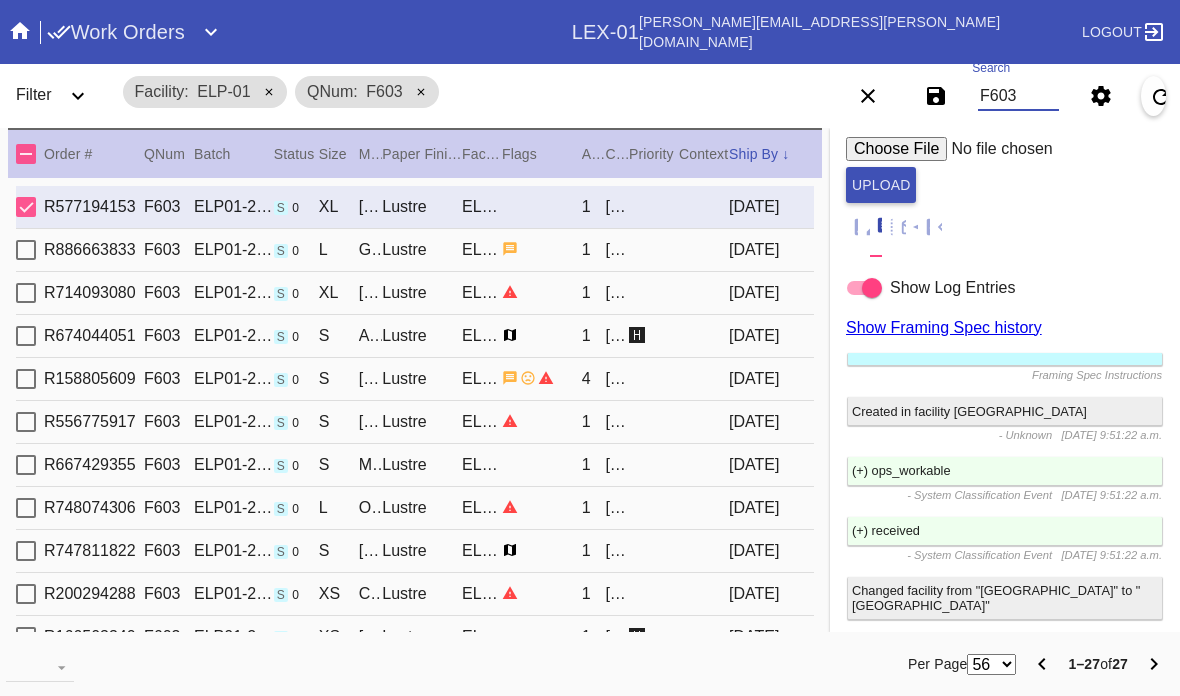 click on "F603" at bounding box center (1018, 96) 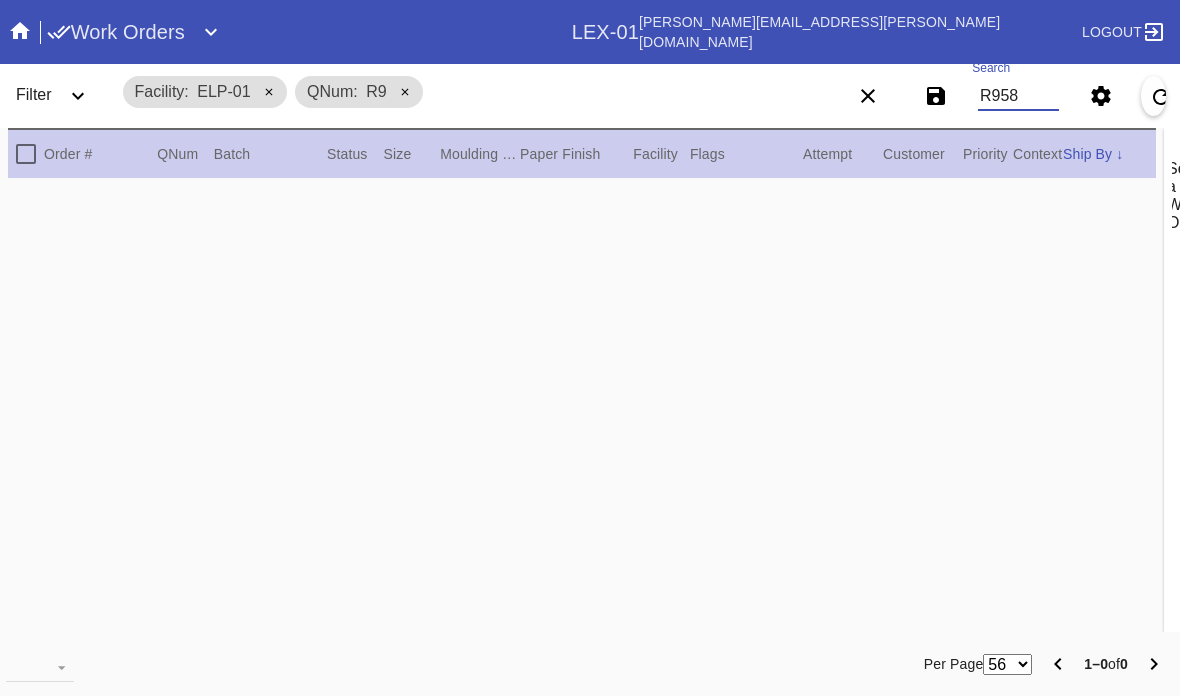 scroll, scrollTop: 0, scrollLeft: 0, axis: both 